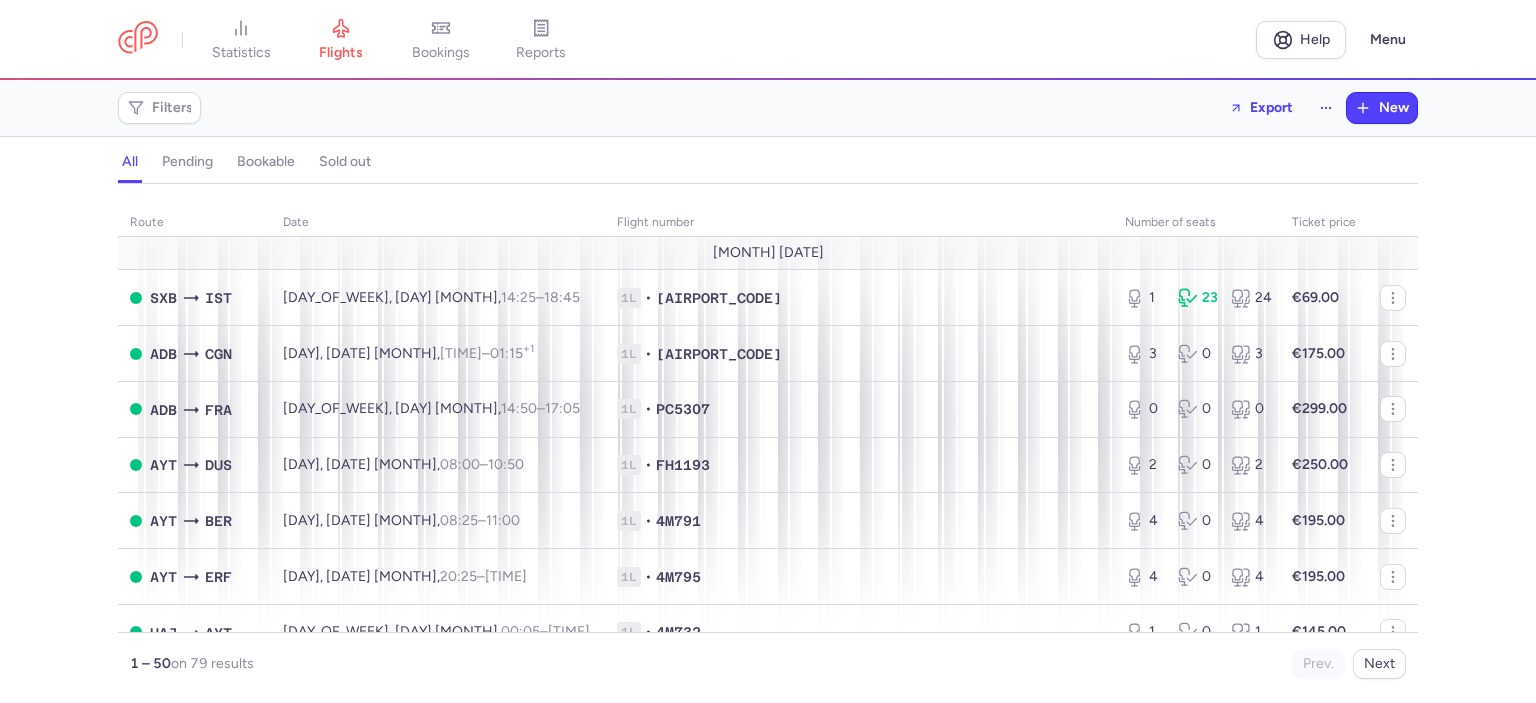 scroll, scrollTop: 0, scrollLeft: 0, axis: both 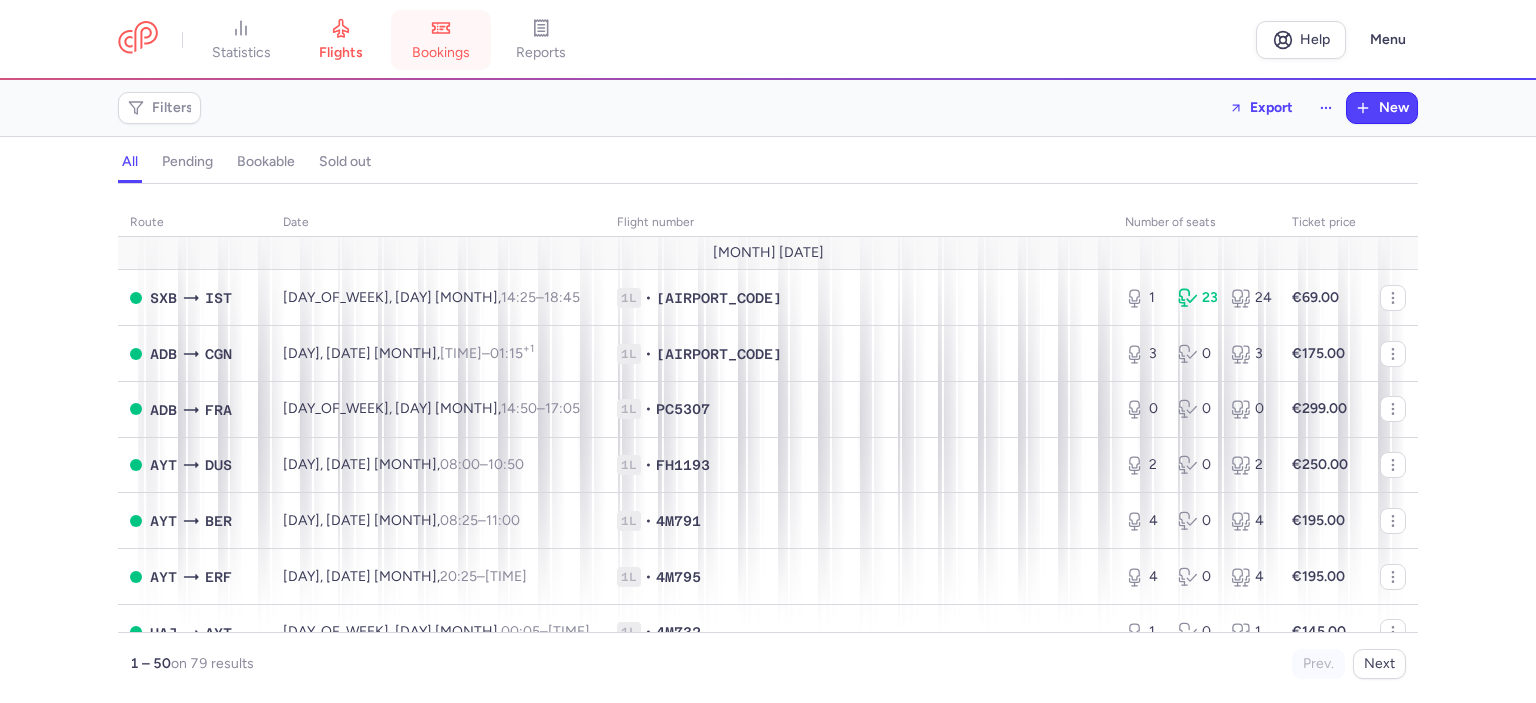 click on "bookings" at bounding box center (441, 53) 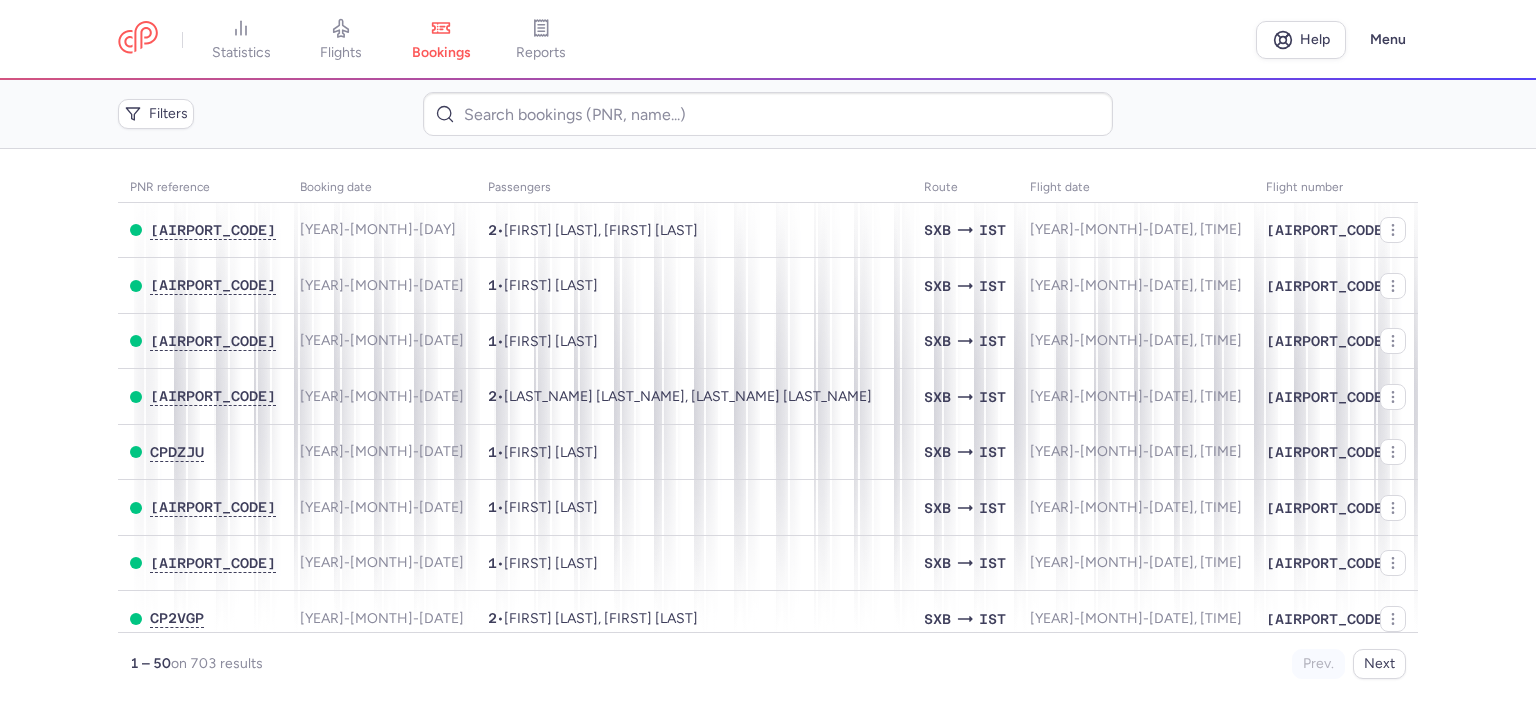 click on "flights" at bounding box center [341, 40] 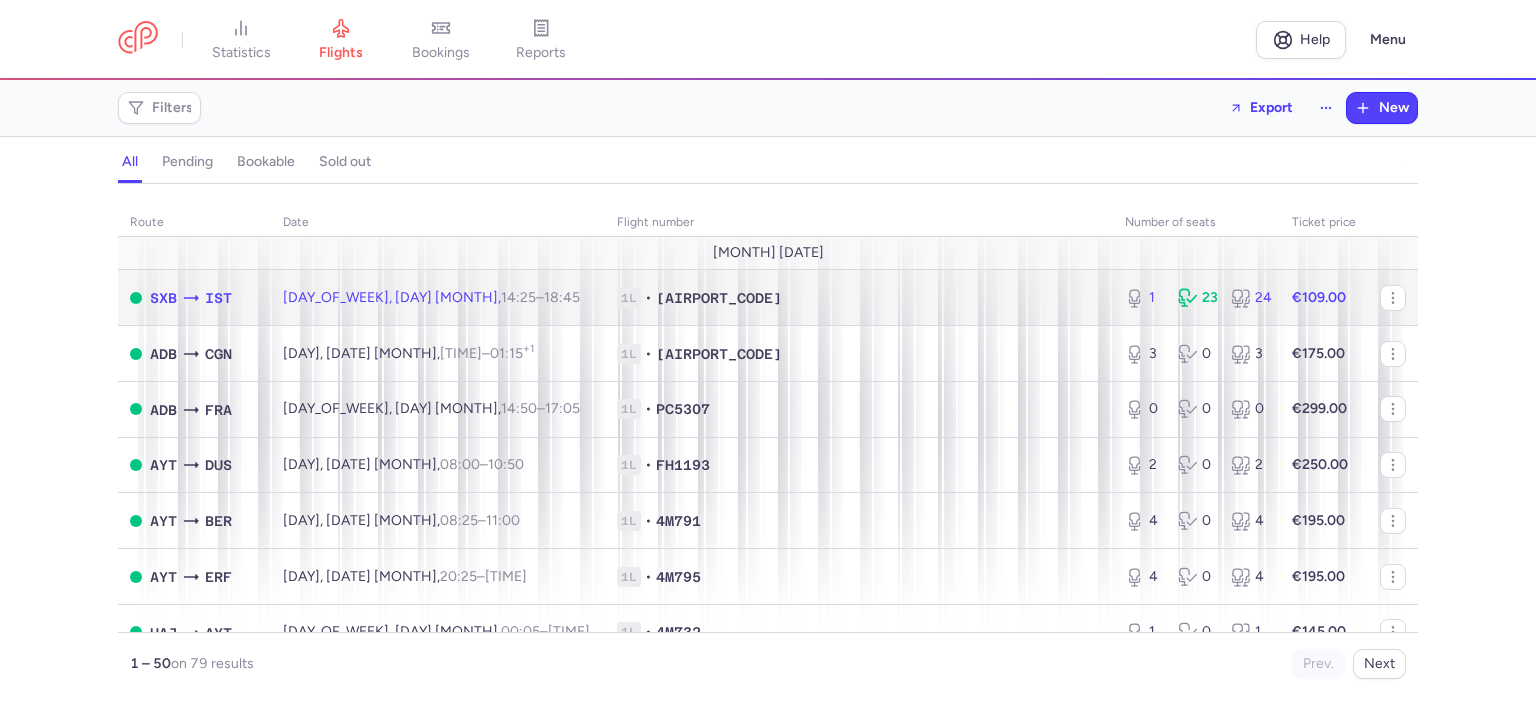 click on "[SEAT] • [FLIGHT_NUMBER]" 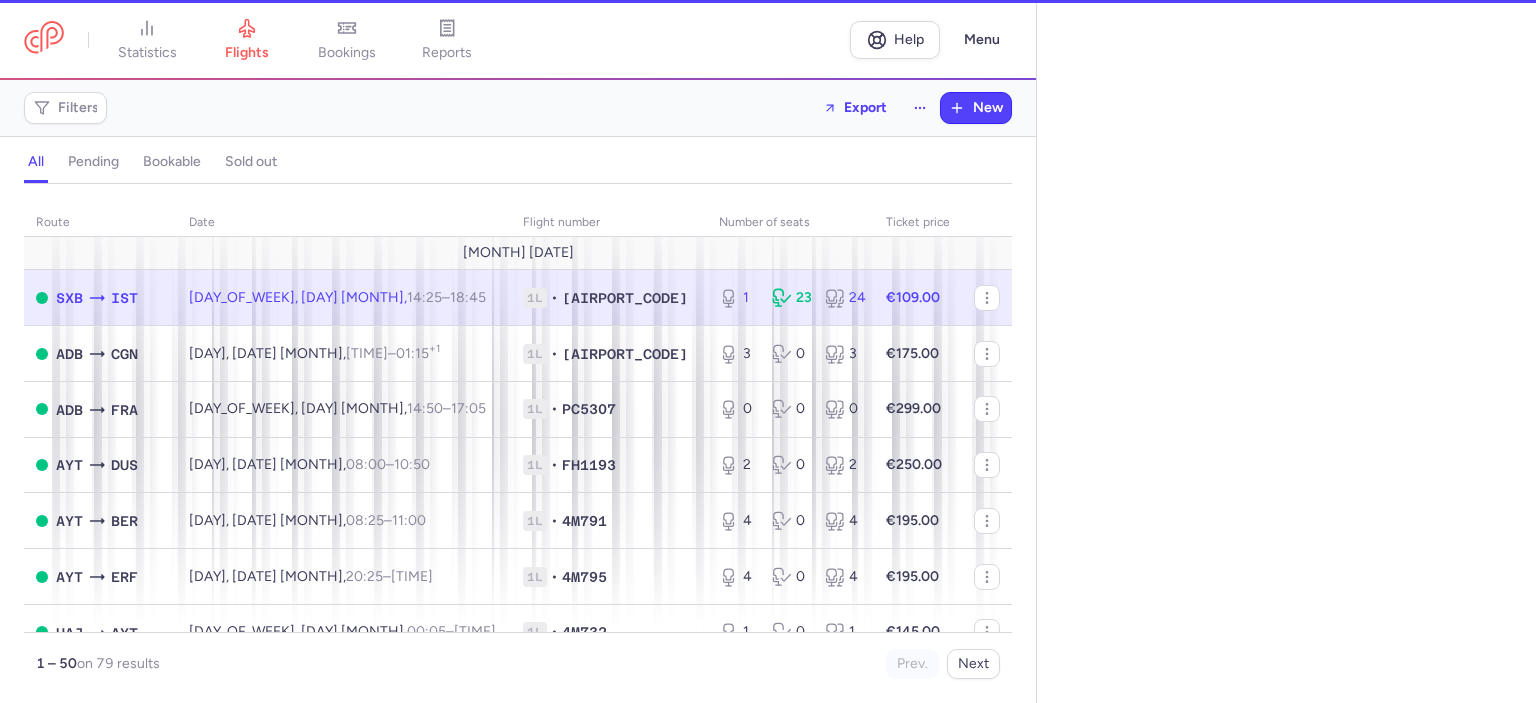select on "days" 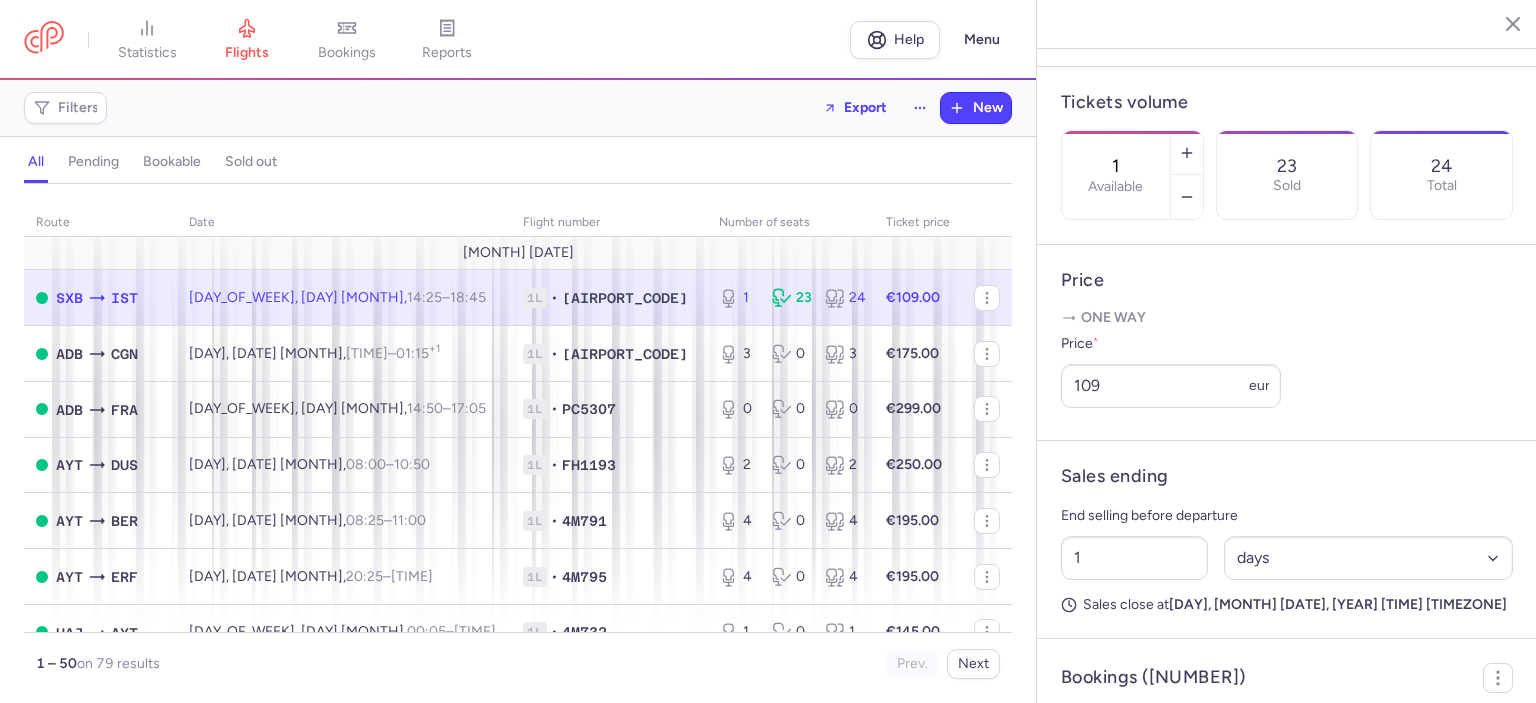 scroll, scrollTop: 544, scrollLeft: 0, axis: vertical 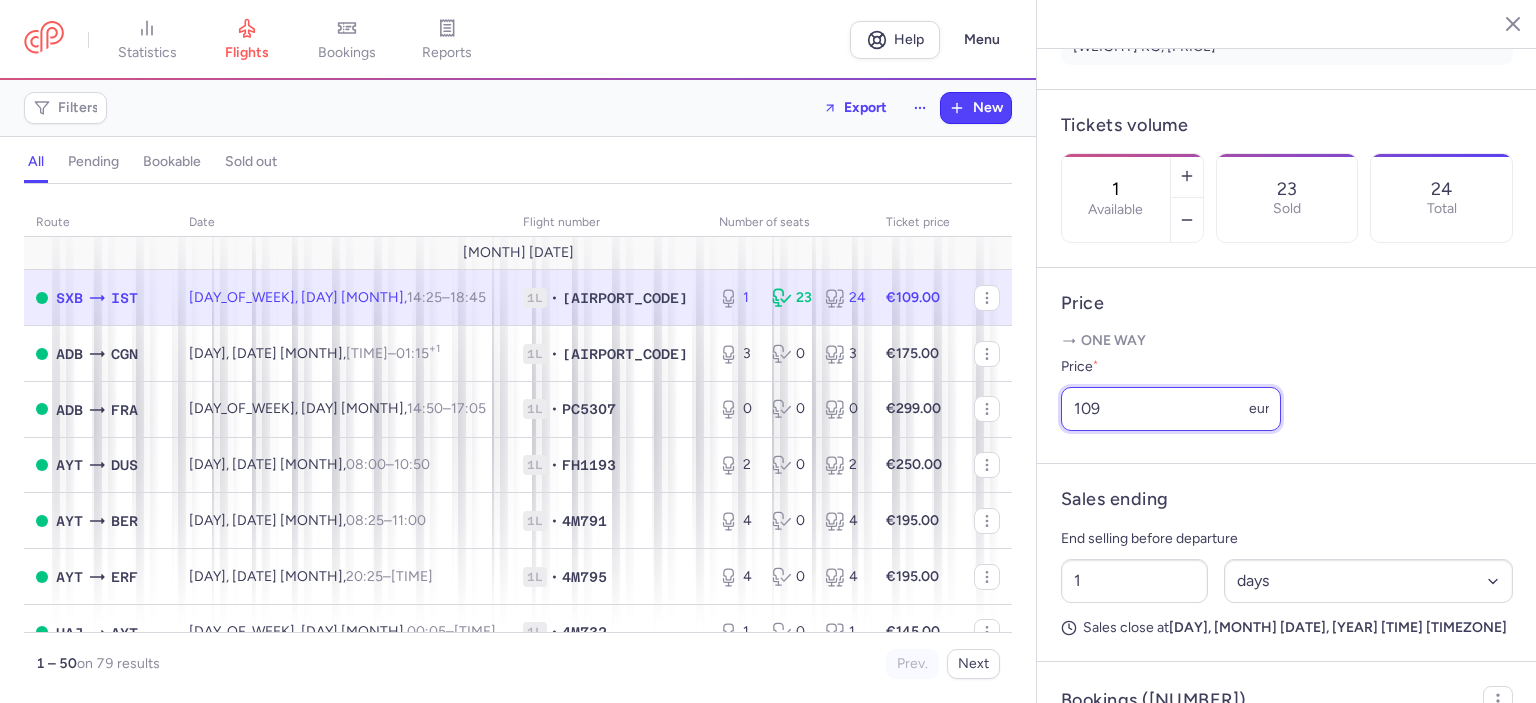 drag, startPoint x: 1093, startPoint y: 465, endPoint x: 1049, endPoint y: 460, distance: 44.28318 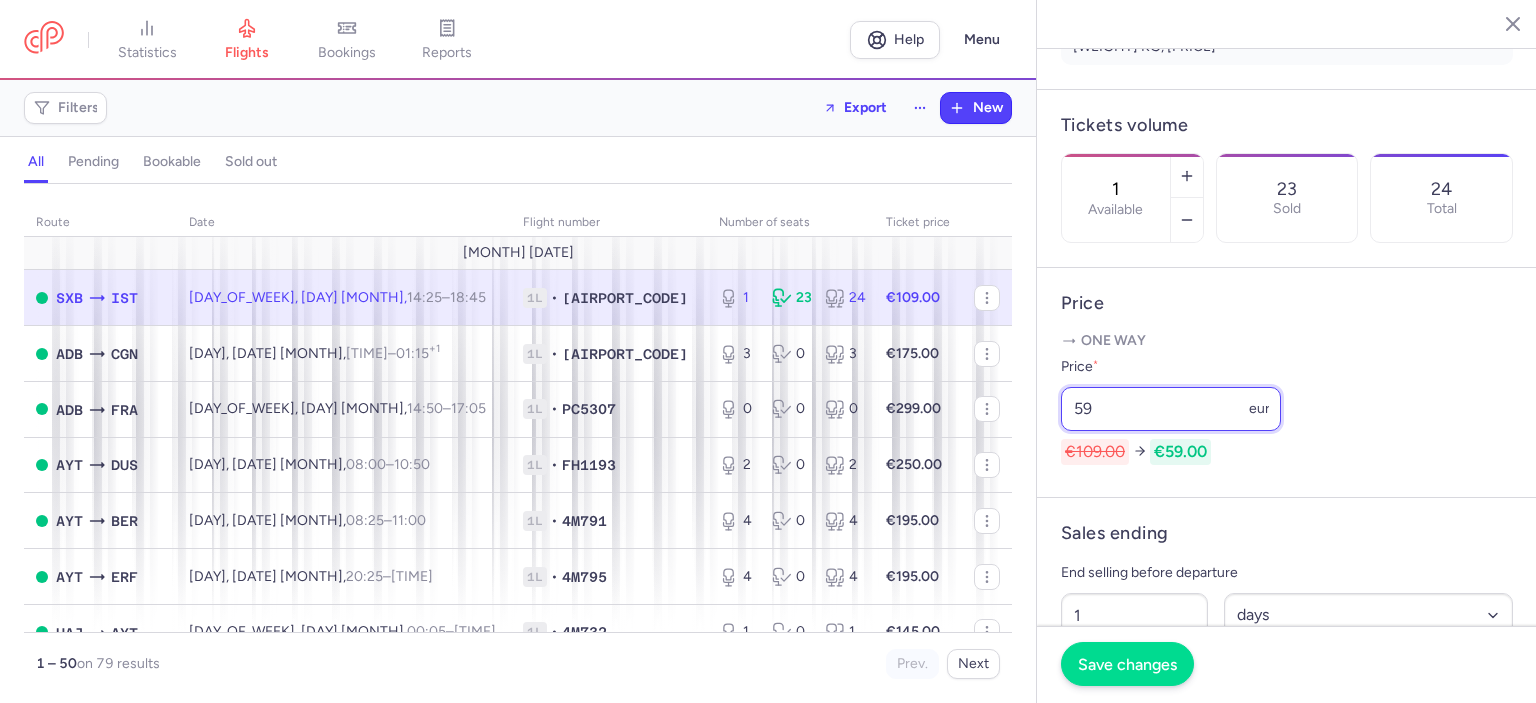 type on "59" 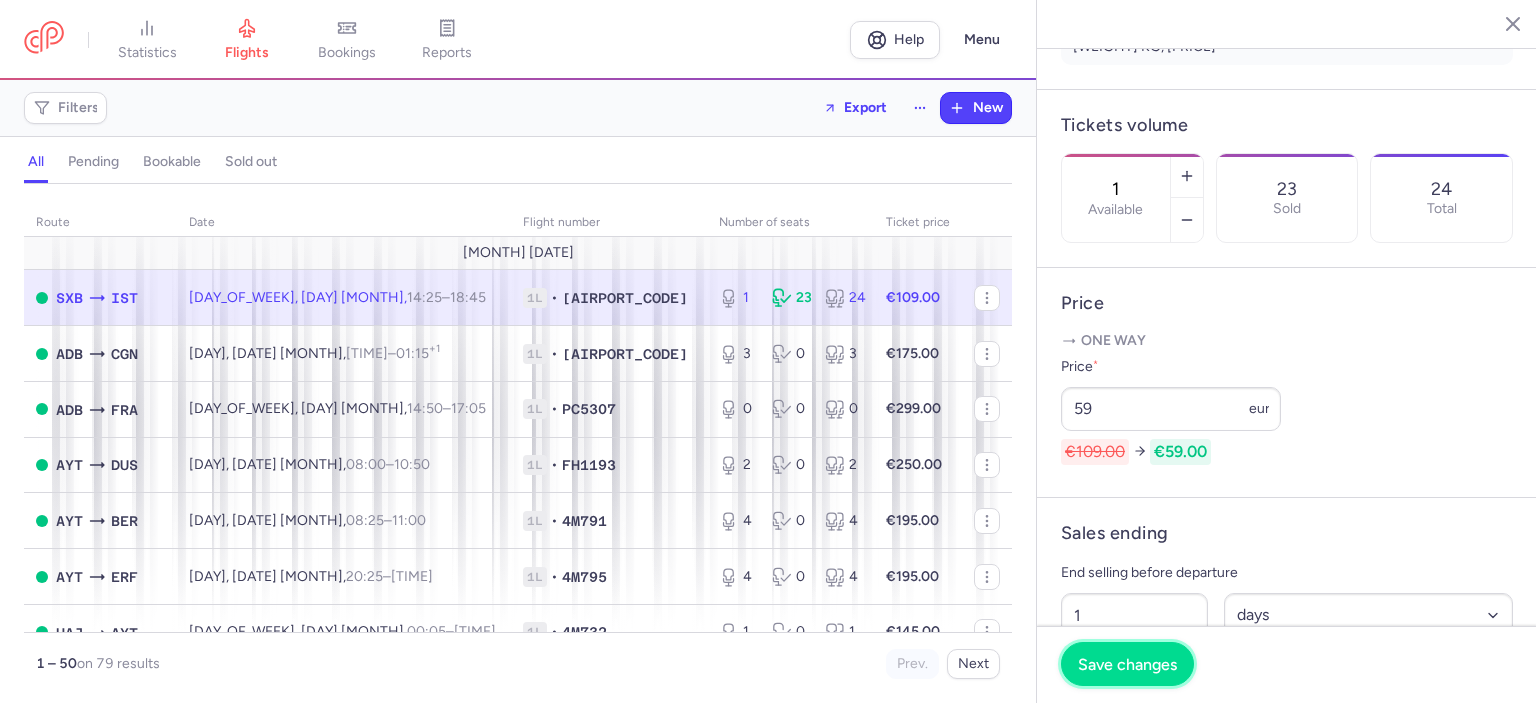 click on "Save changes" at bounding box center (1127, 664) 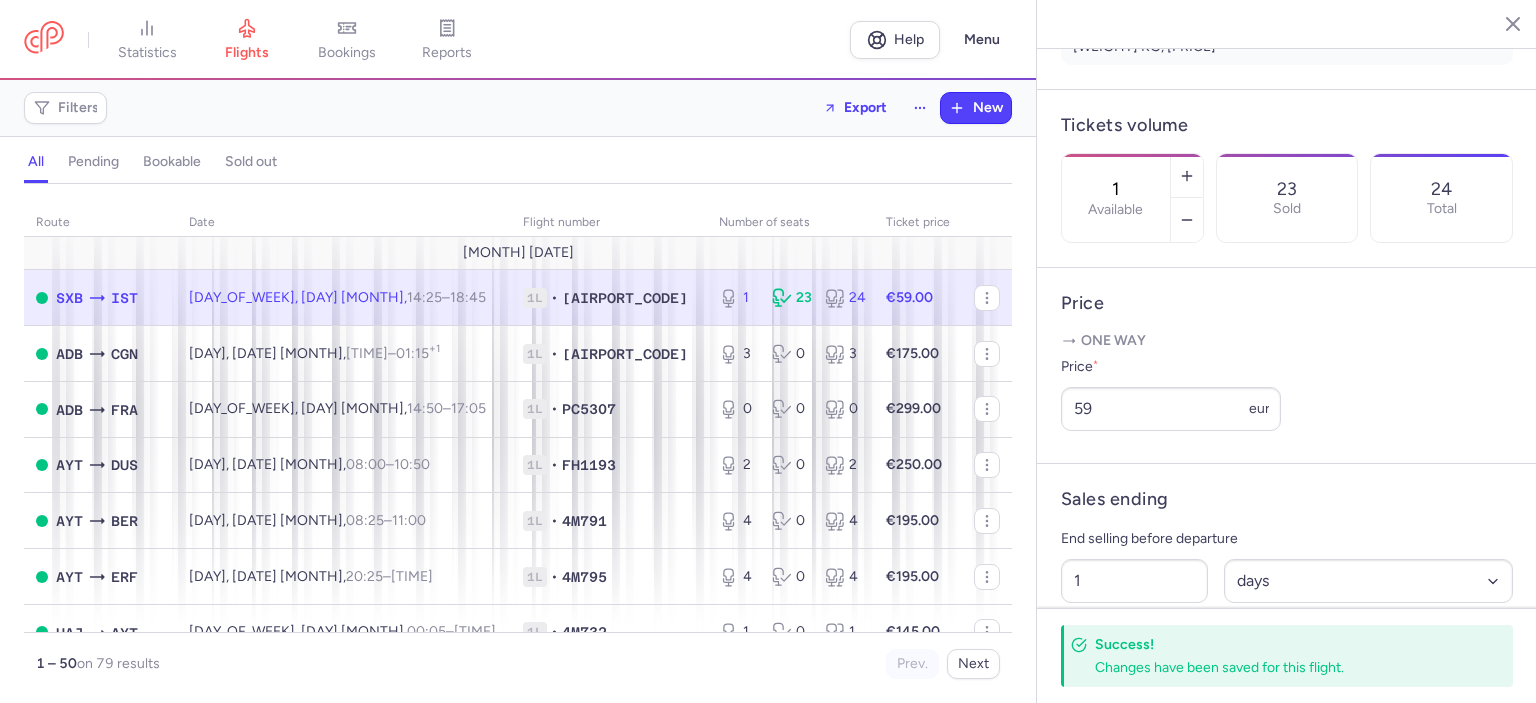 click 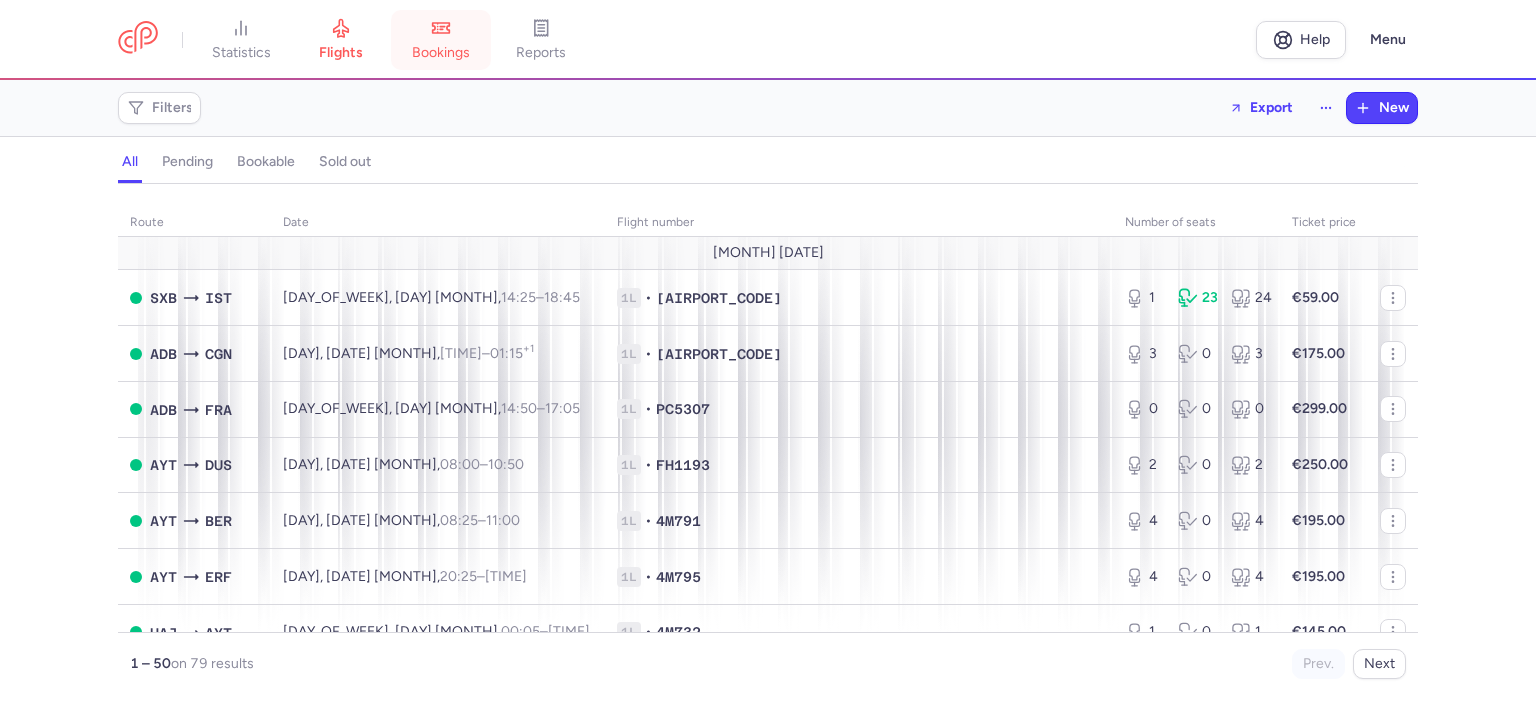 click on "bookings" at bounding box center [441, 53] 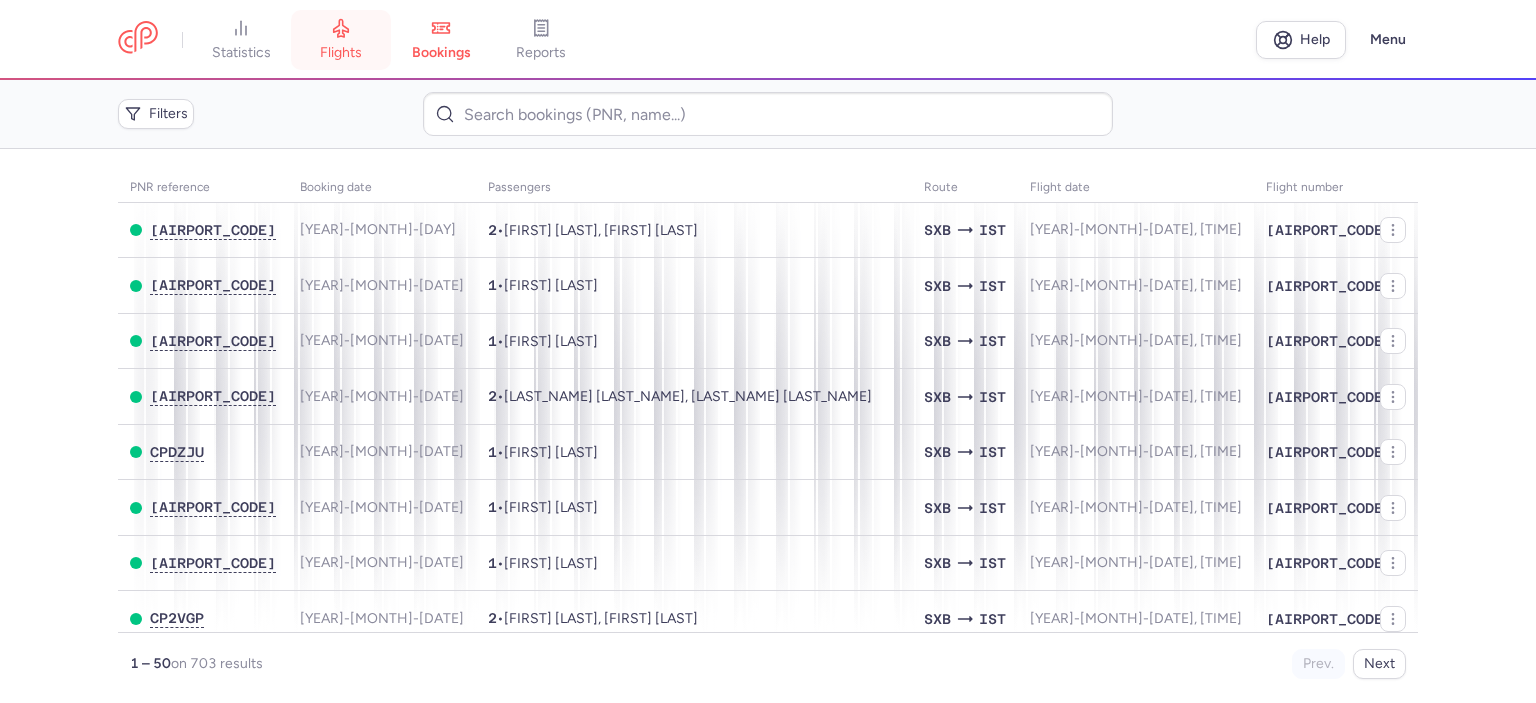 click on "flights" at bounding box center (341, 40) 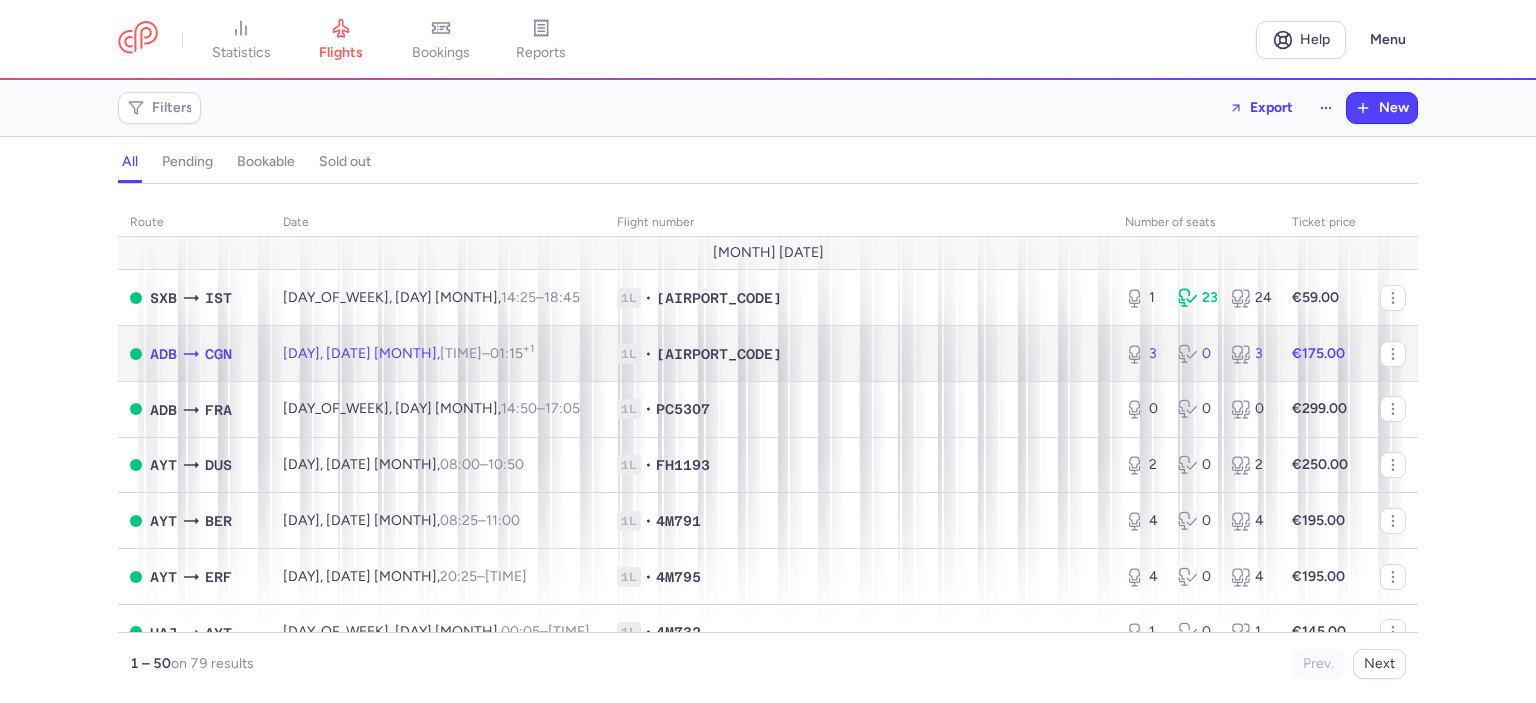 click on "[SEAT] • [FLIGHT_NUMBER]" 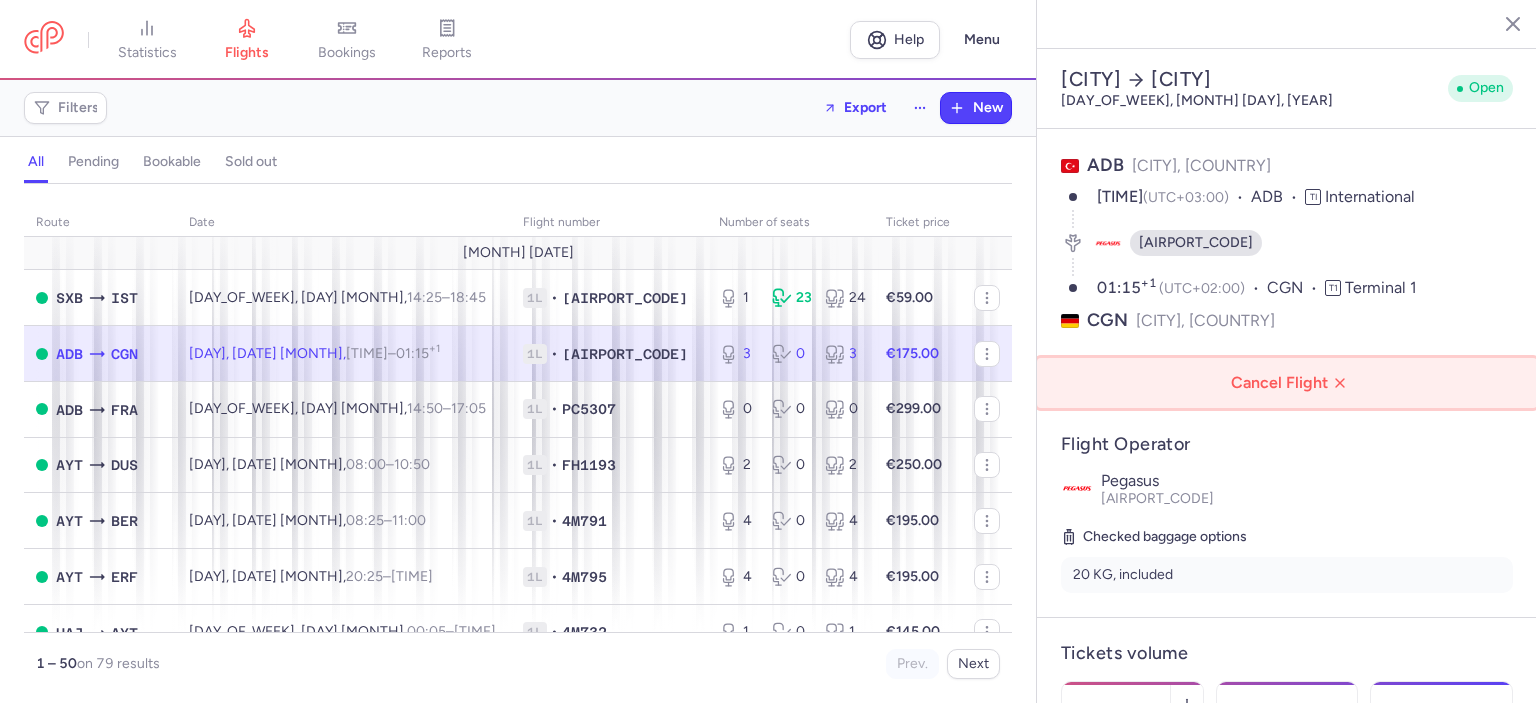 click on "Cancel Flight" at bounding box center [1291, 383] 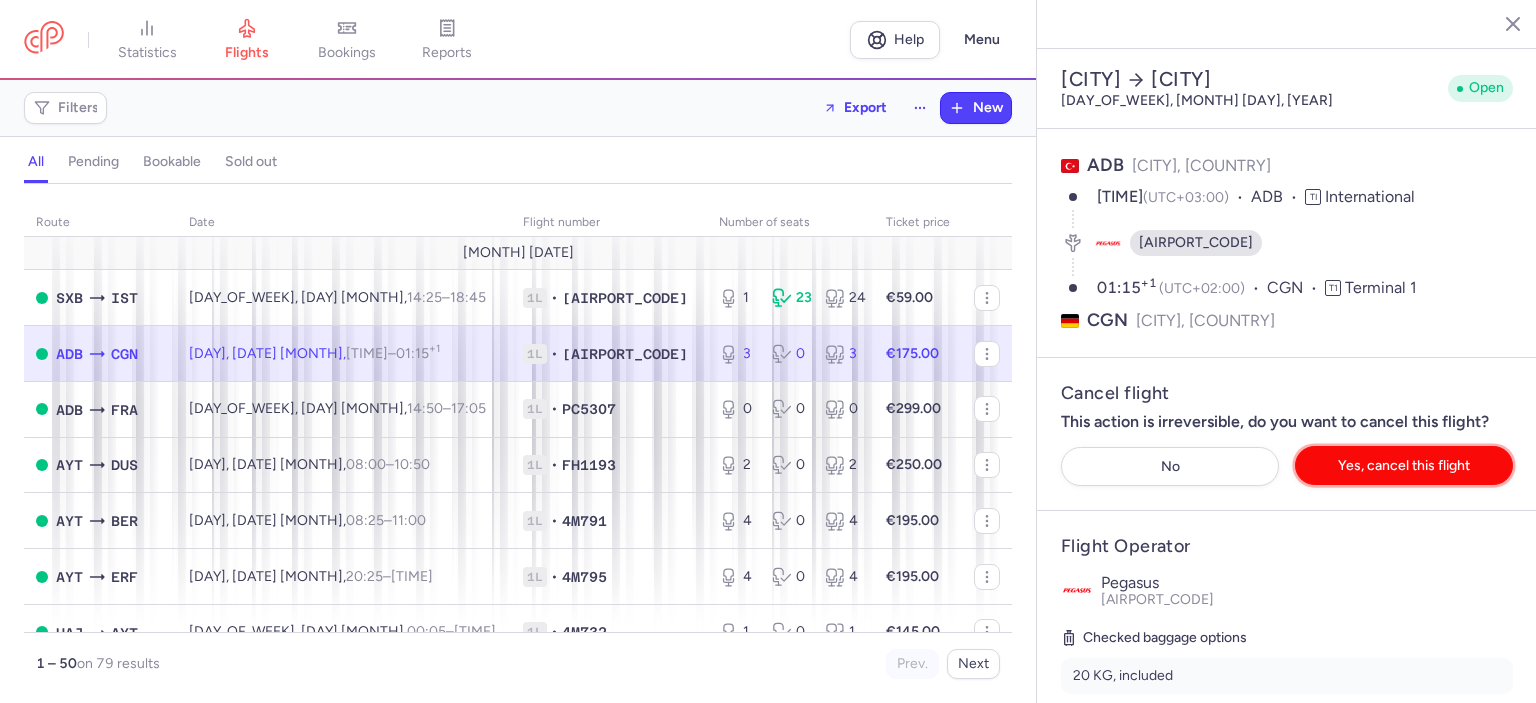 click on "Yes, cancel this flight" at bounding box center [1404, 465] 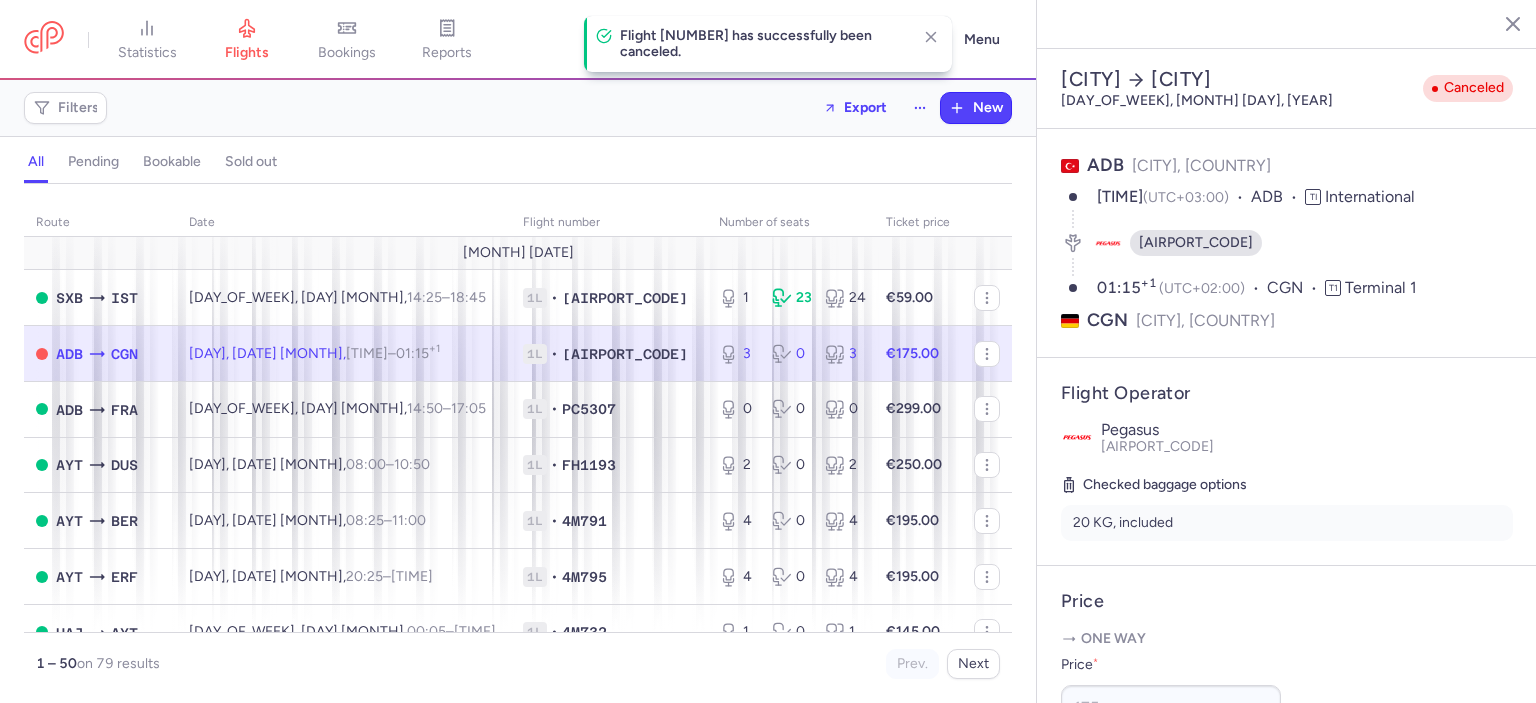click 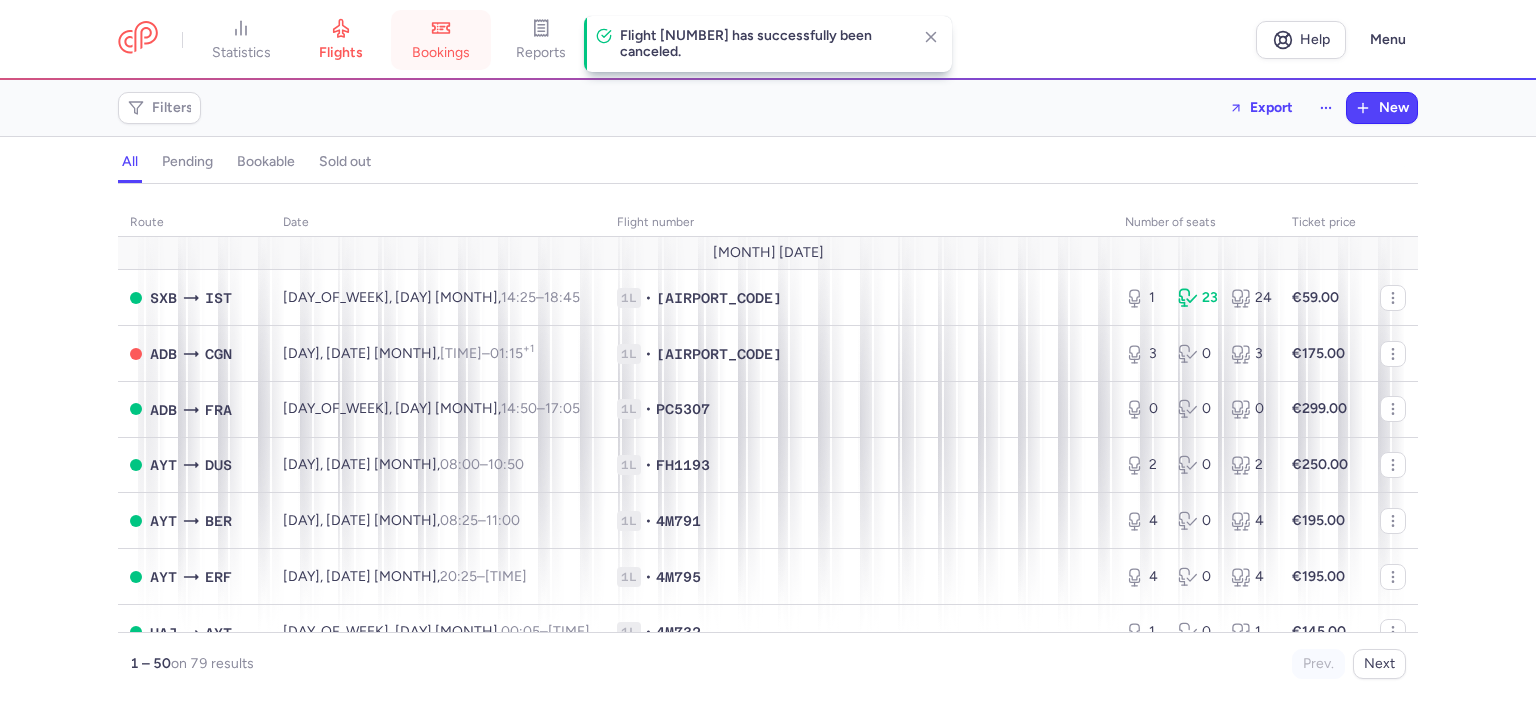 click on "bookings" at bounding box center (441, 53) 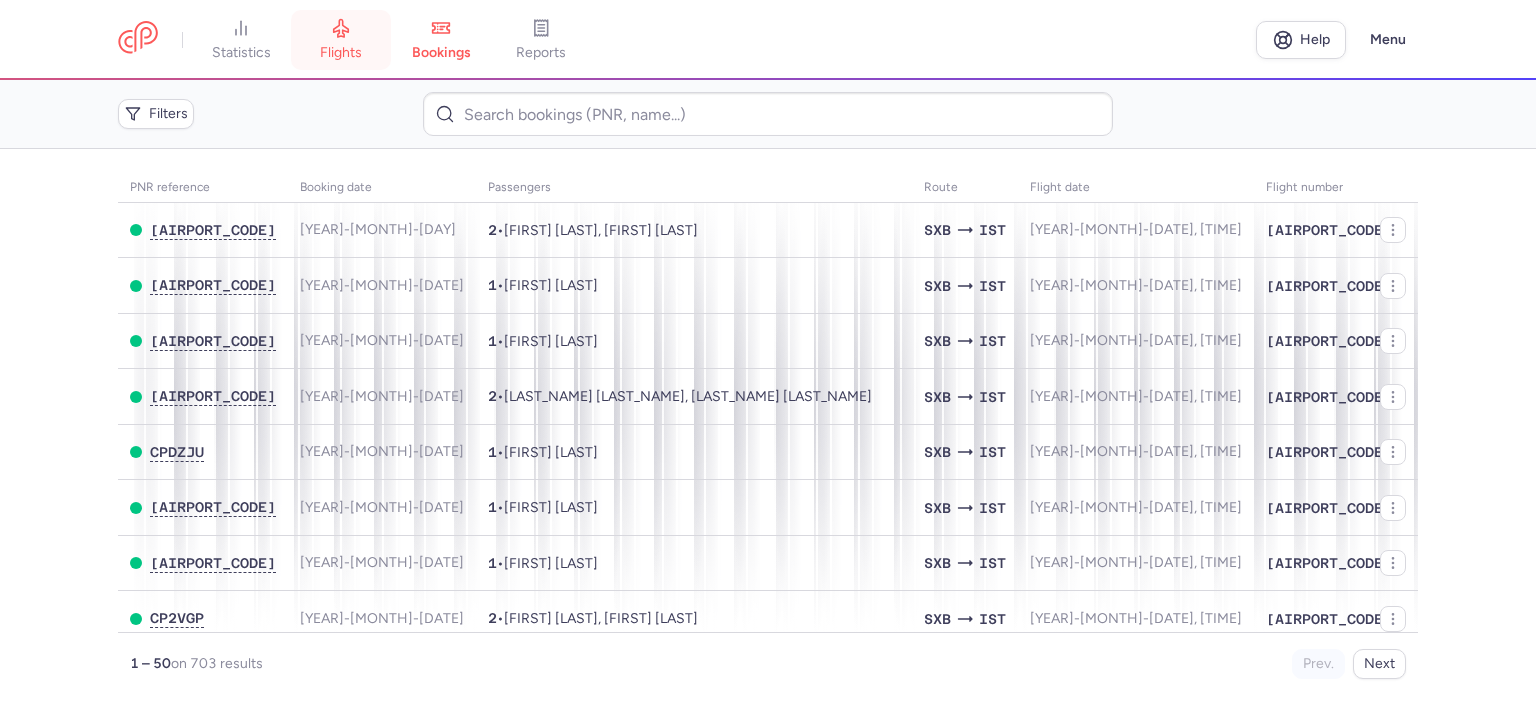 click on "flights" at bounding box center (341, 40) 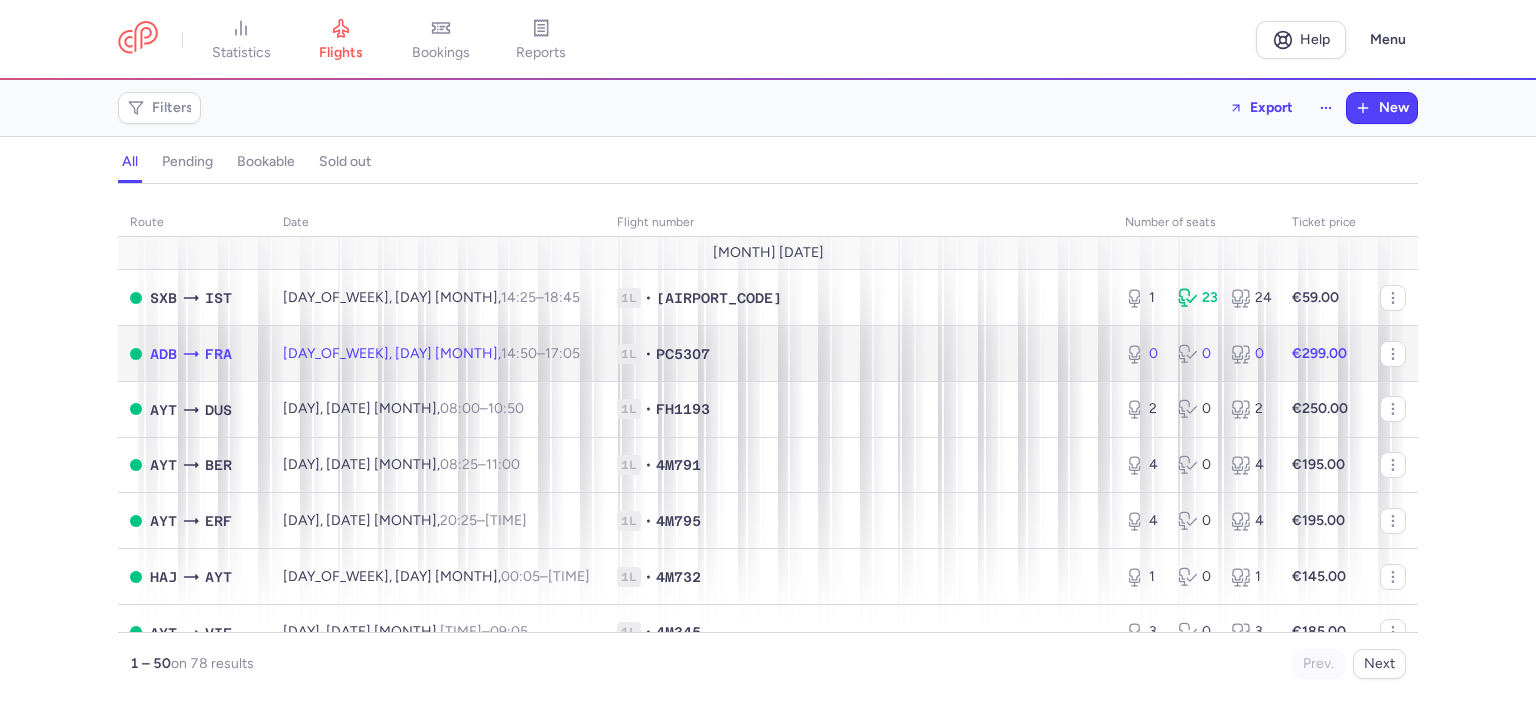 click on "[SEAT_NUMBER] • [AIRPORT_CODE]" 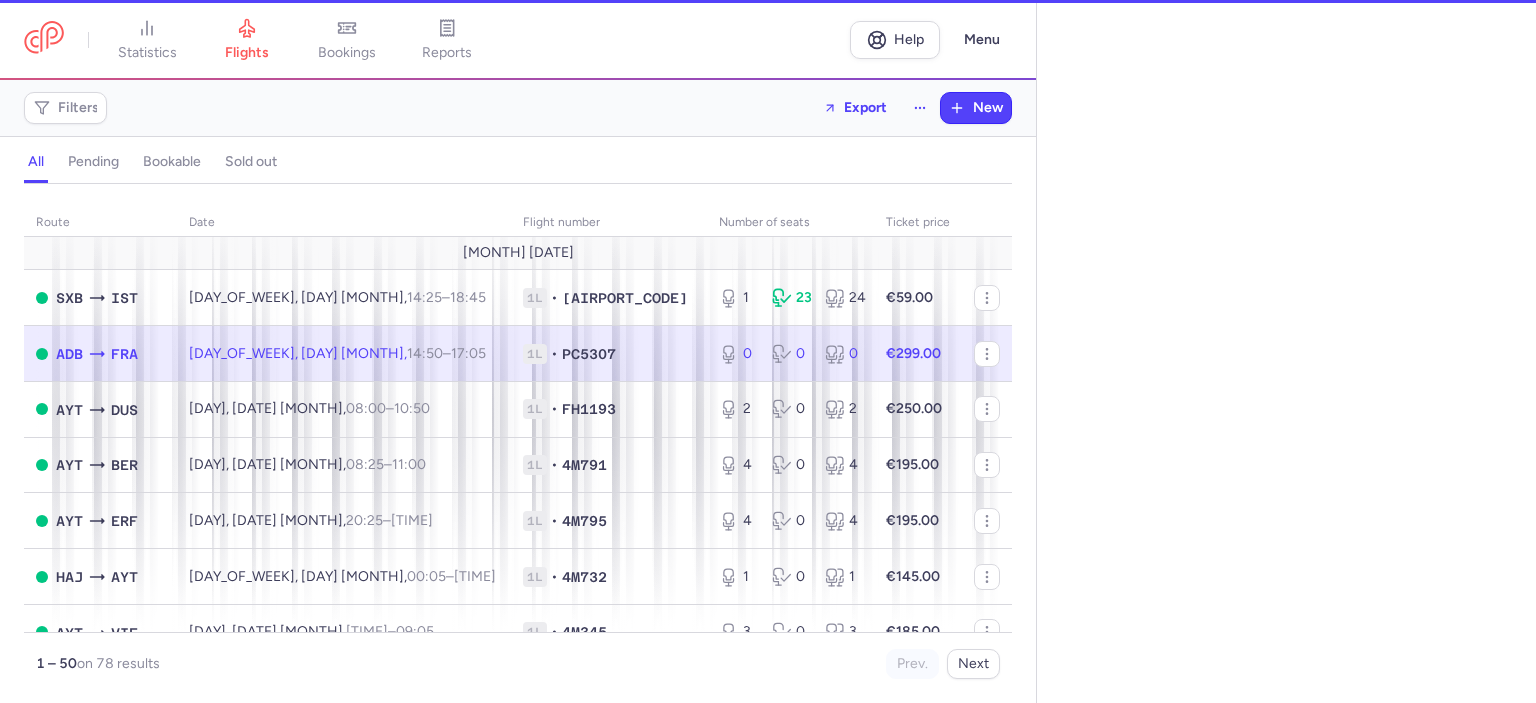 select on "days" 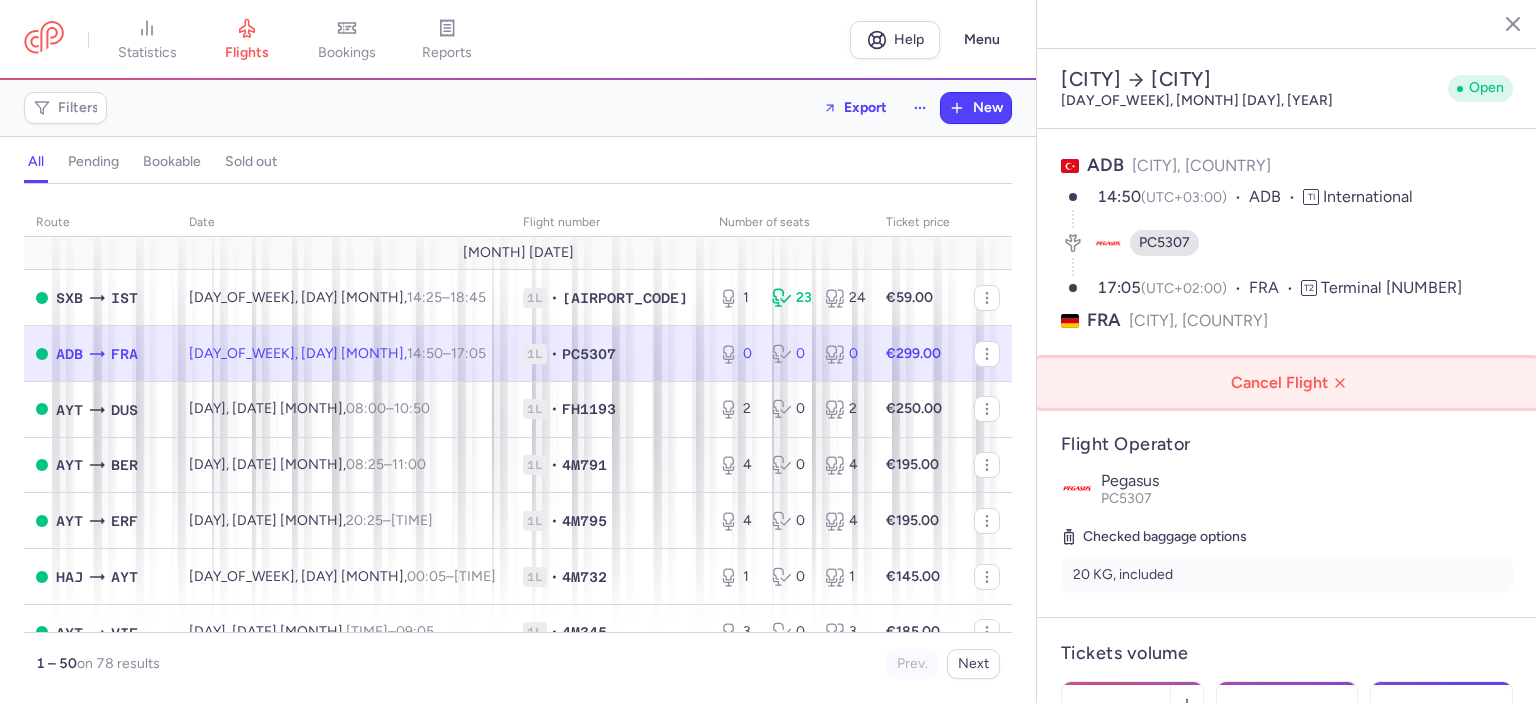 click on "Cancel Flight" at bounding box center (1291, 383) 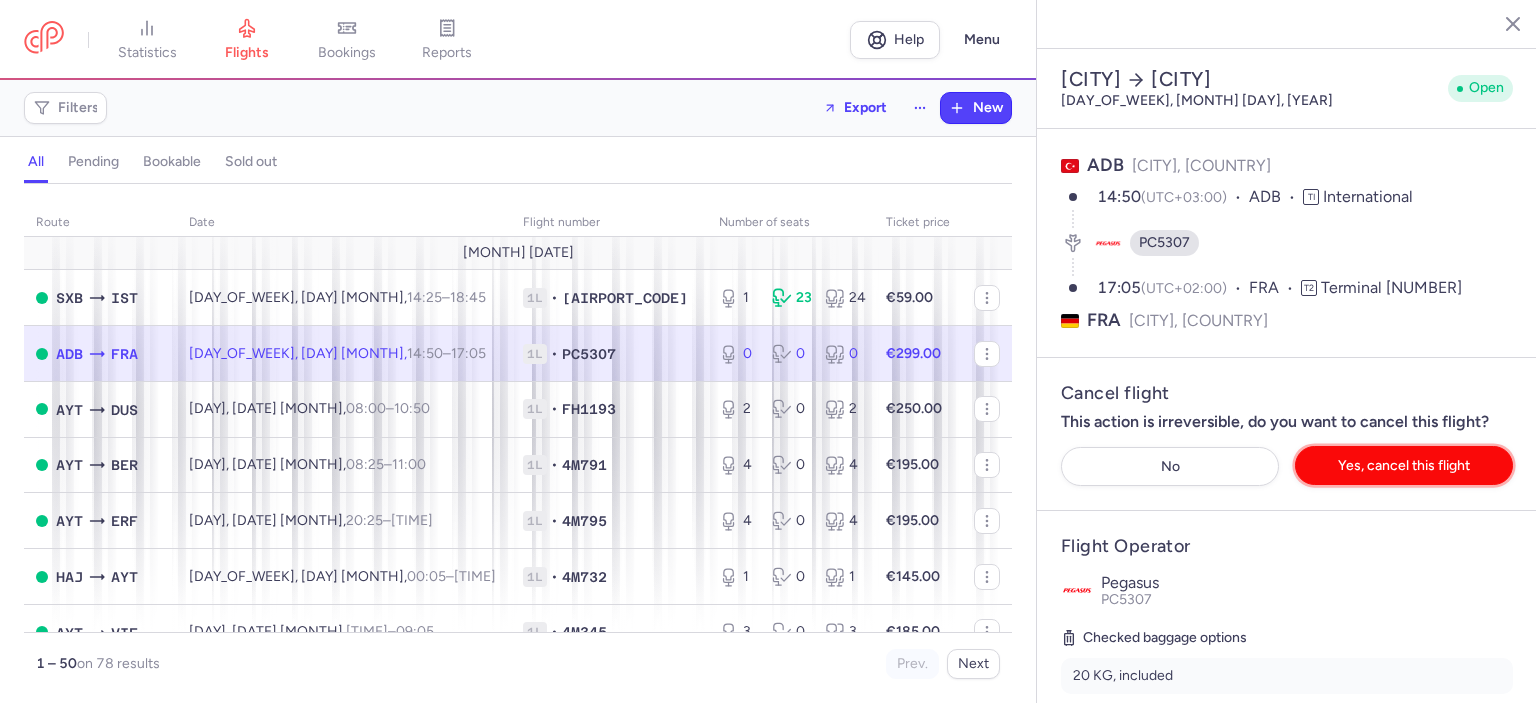click on "Yes, cancel this flight" at bounding box center [1404, 465] 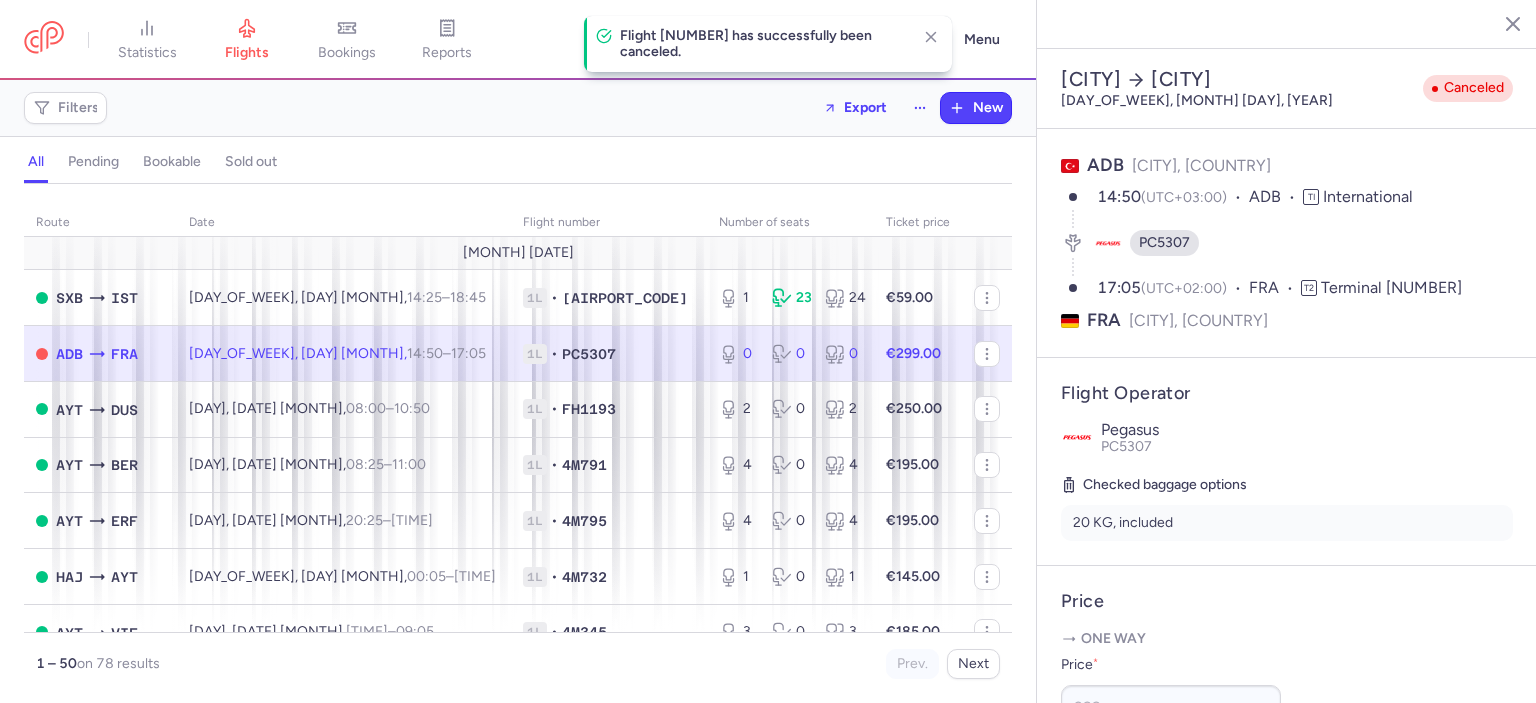 click 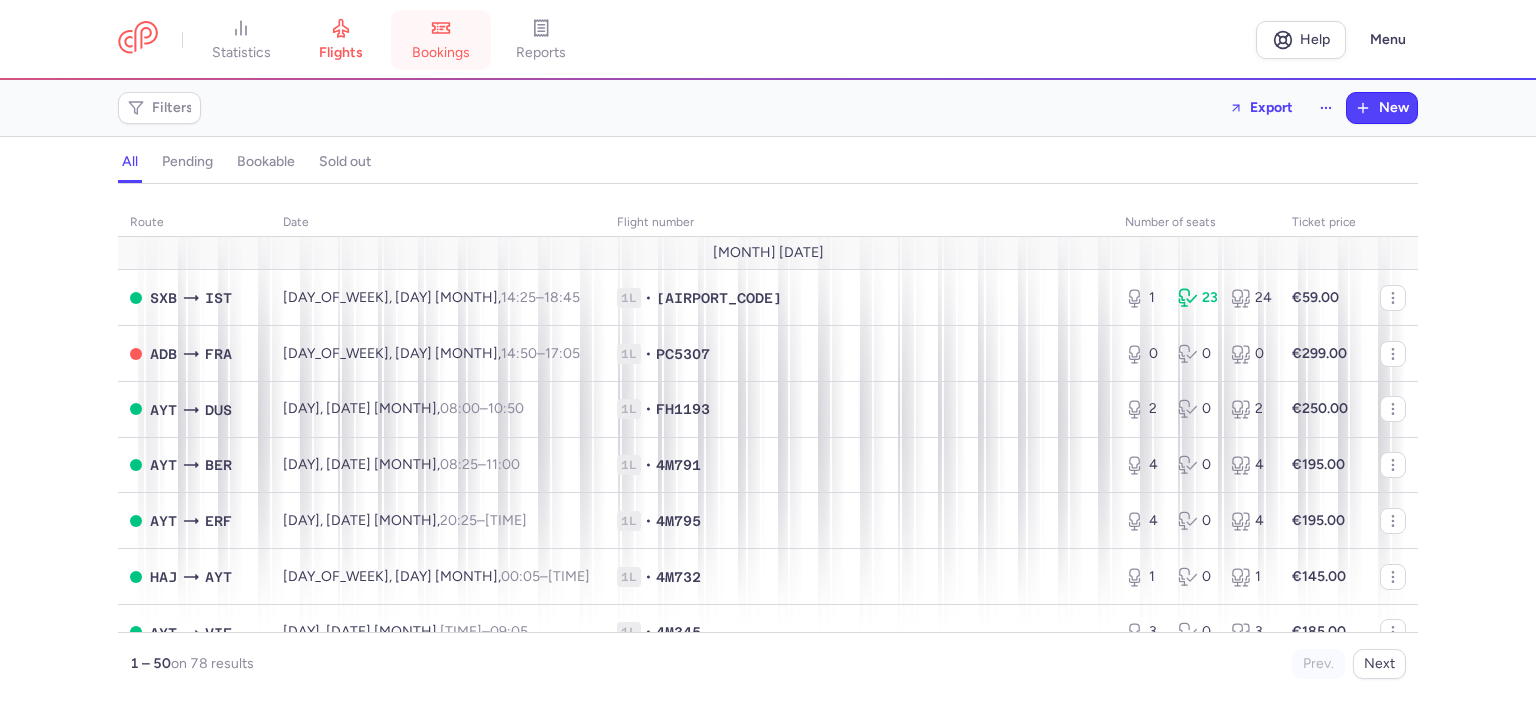 click on "bookings" at bounding box center (441, 53) 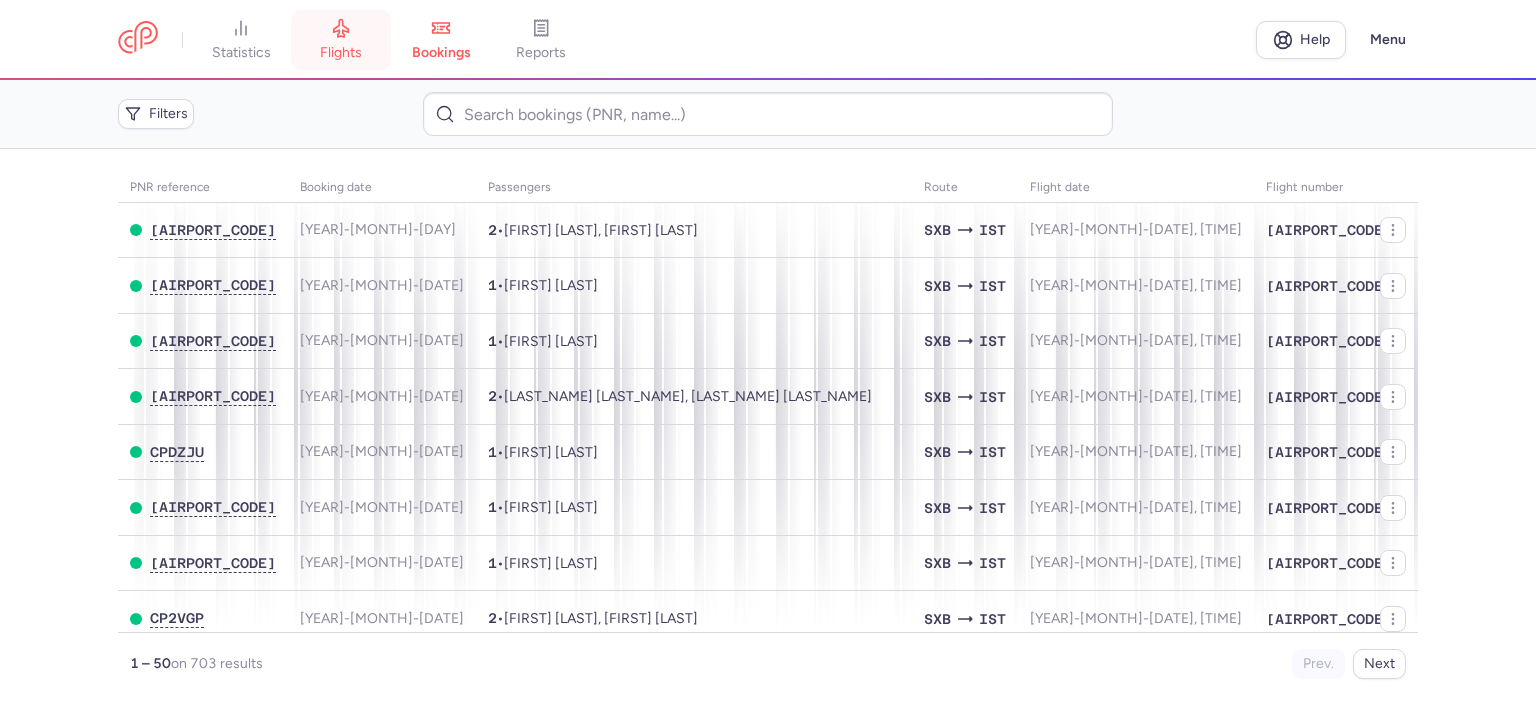 click on "flights" at bounding box center (341, 53) 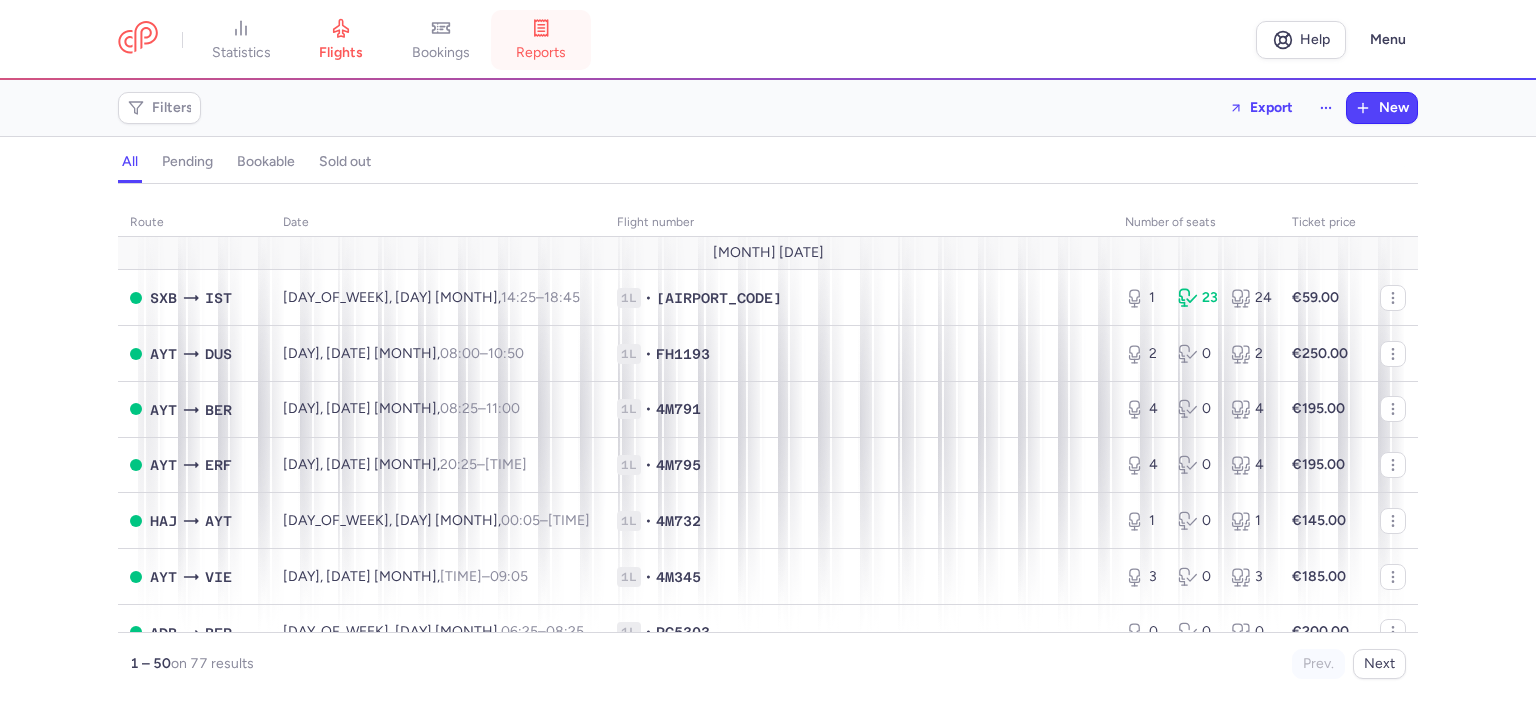 click on "reports" at bounding box center (541, 53) 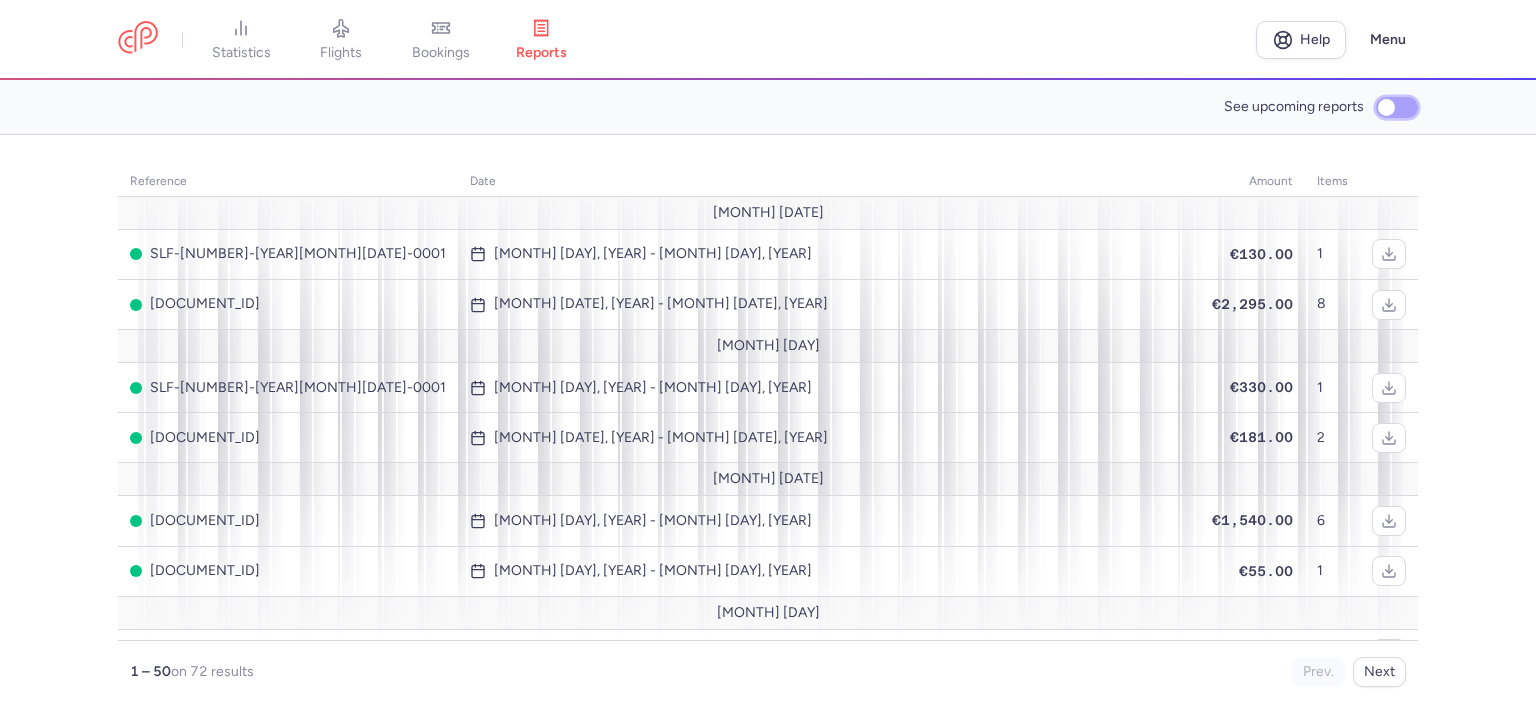 click on "See upcoming reports" at bounding box center [1397, 107] 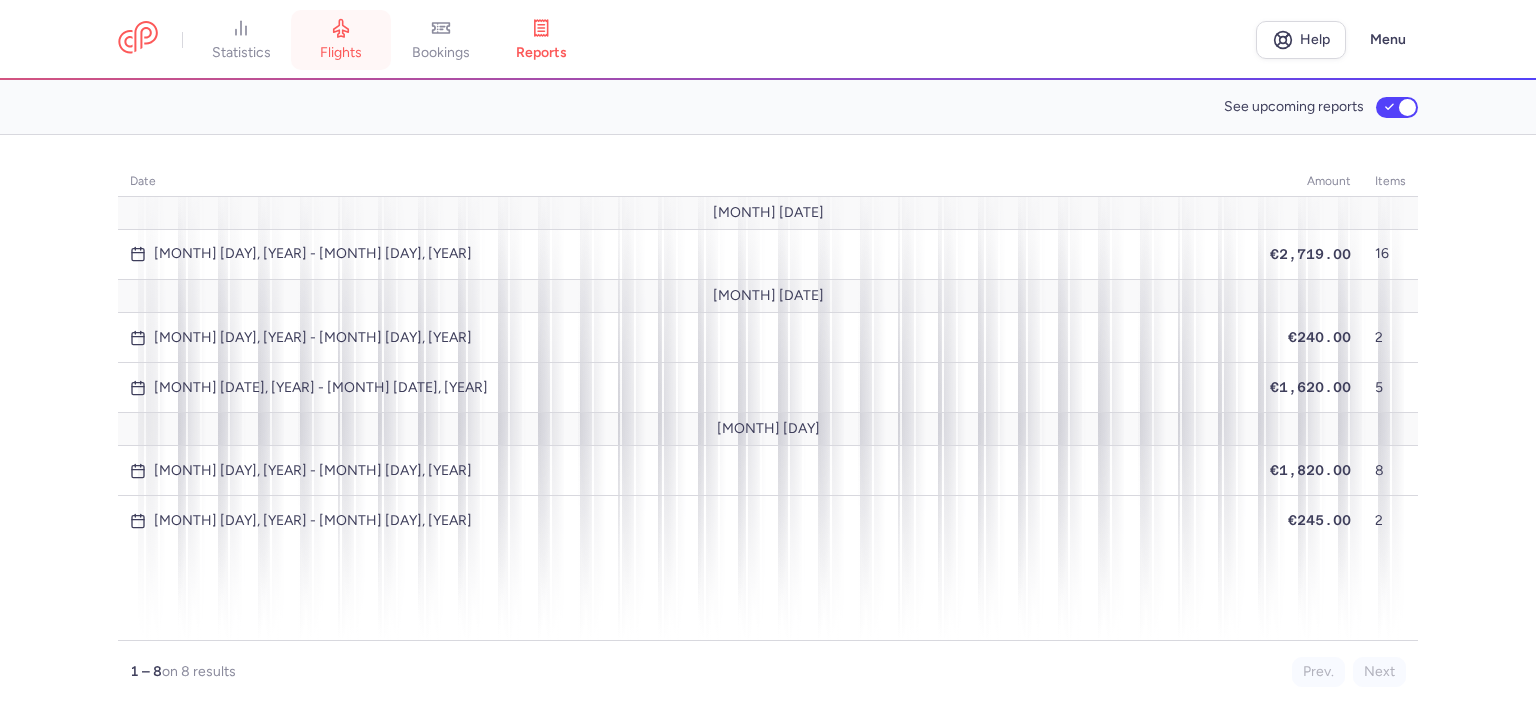 click on "flights" at bounding box center (341, 53) 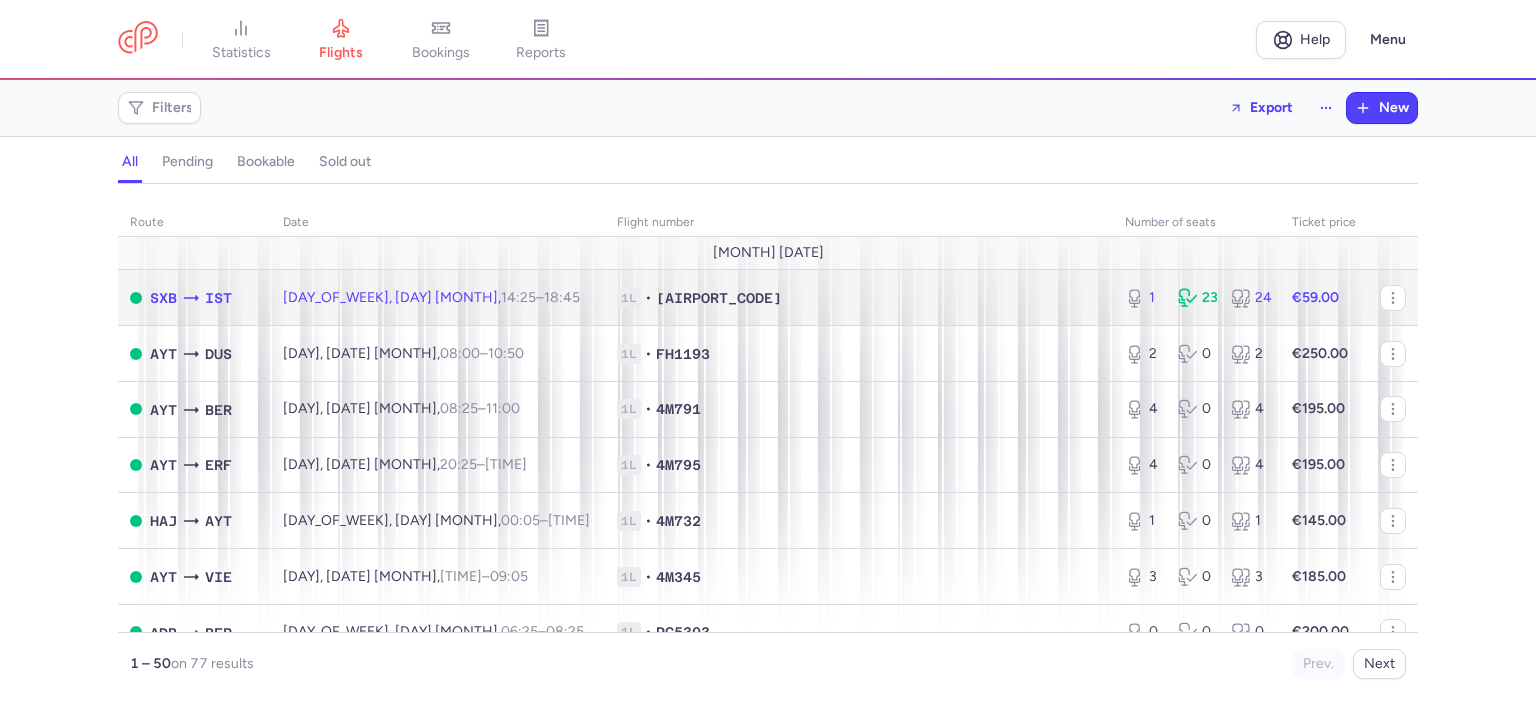 click on "[SEAT] • [FLIGHT_NUMBER]" 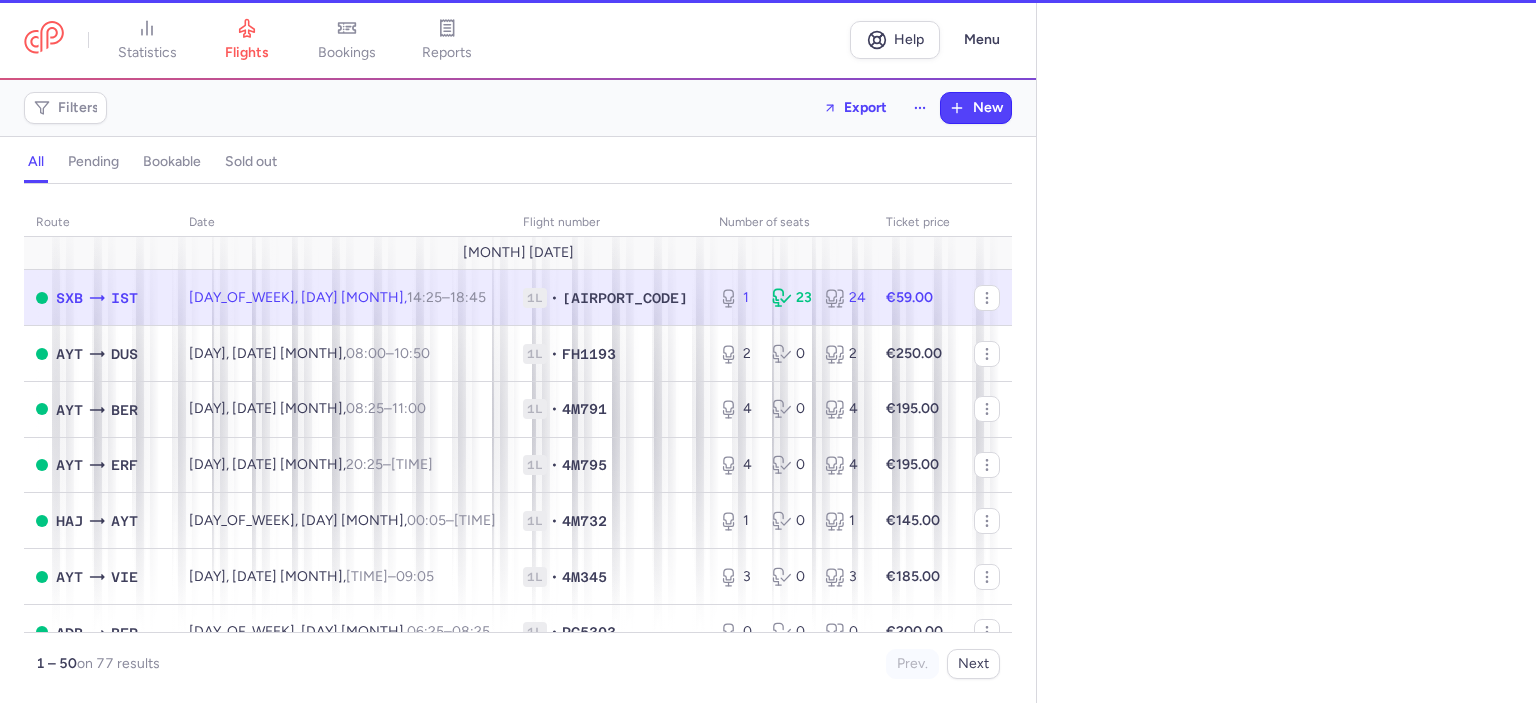 select on "days" 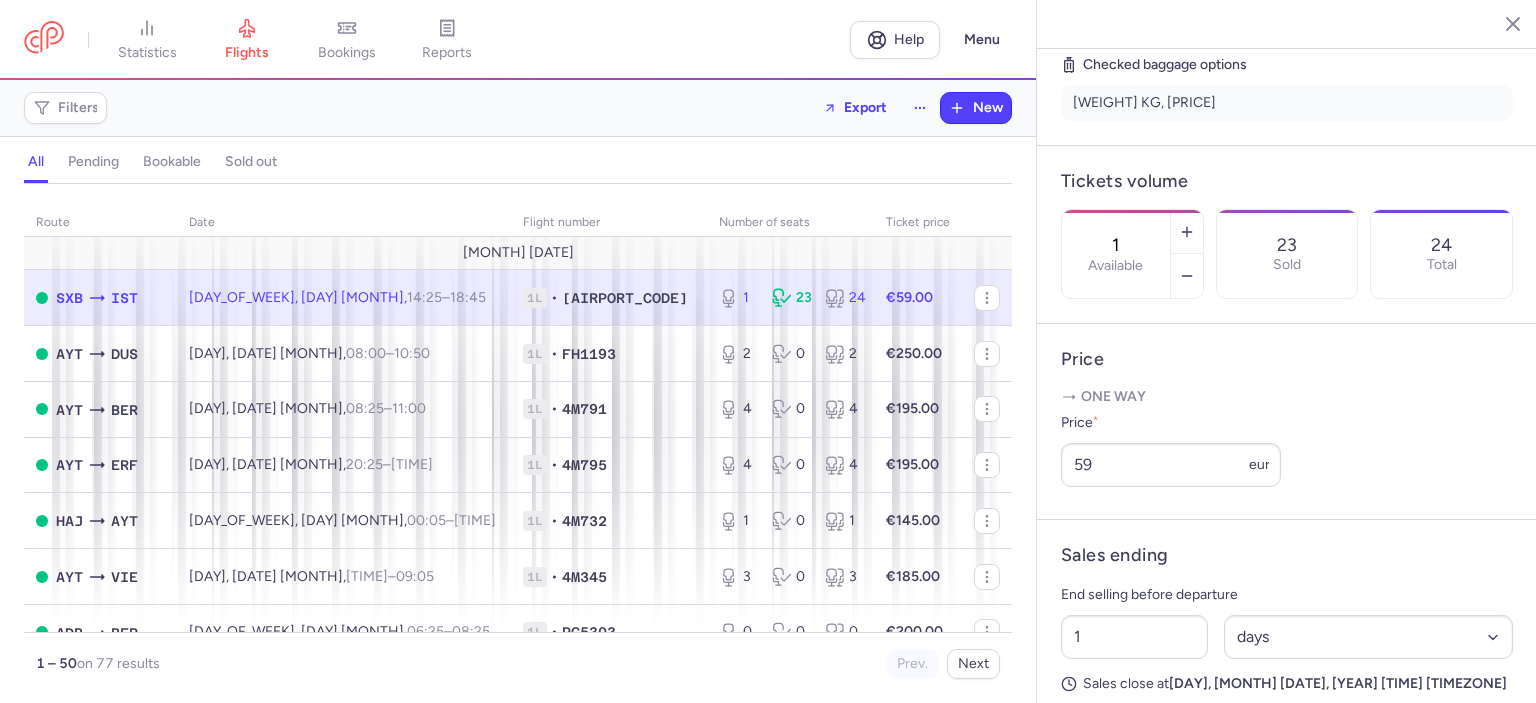 scroll, scrollTop: 494, scrollLeft: 0, axis: vertical 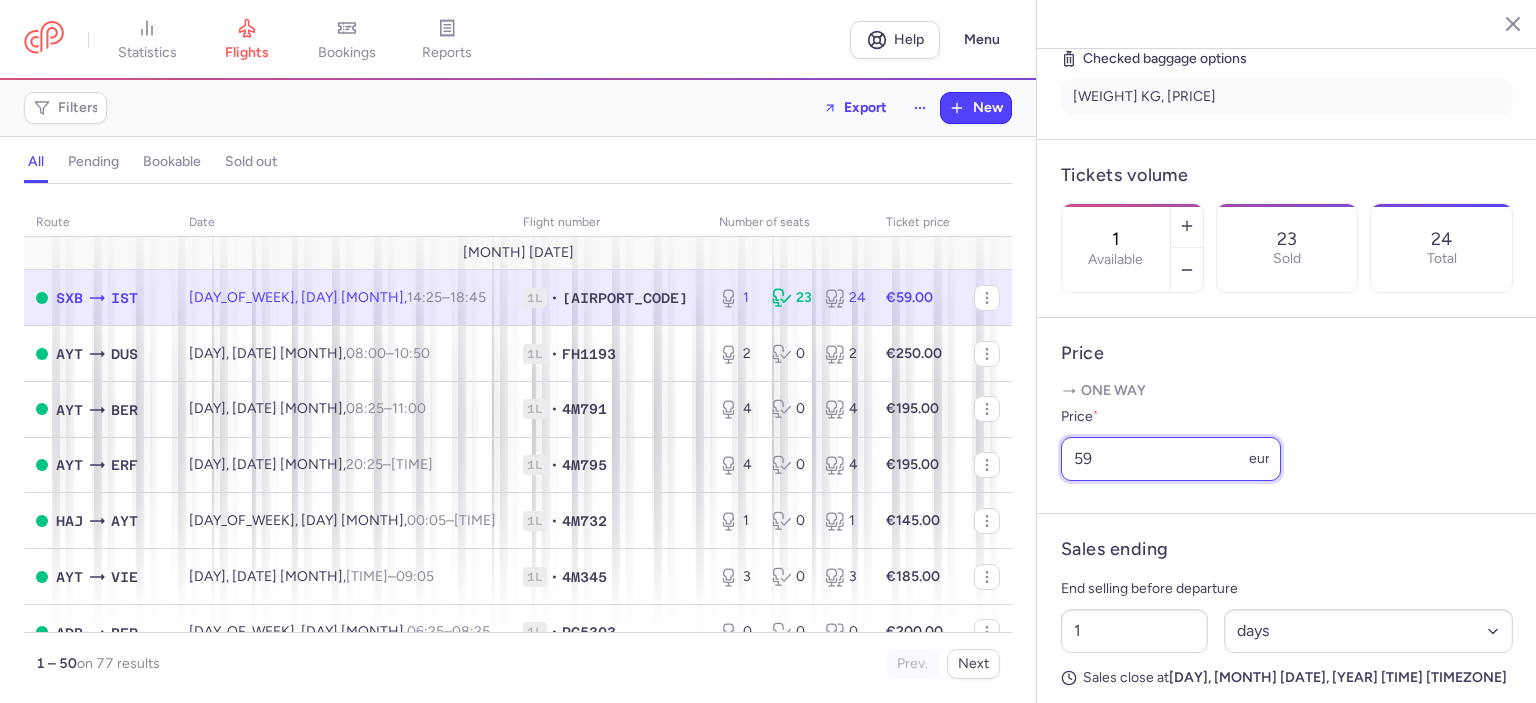 click on "[PRICE] [CURRENCY] [PRICE_TYPE]  [CURRENCY][PRICE]" at bounding box center (1287, 416) 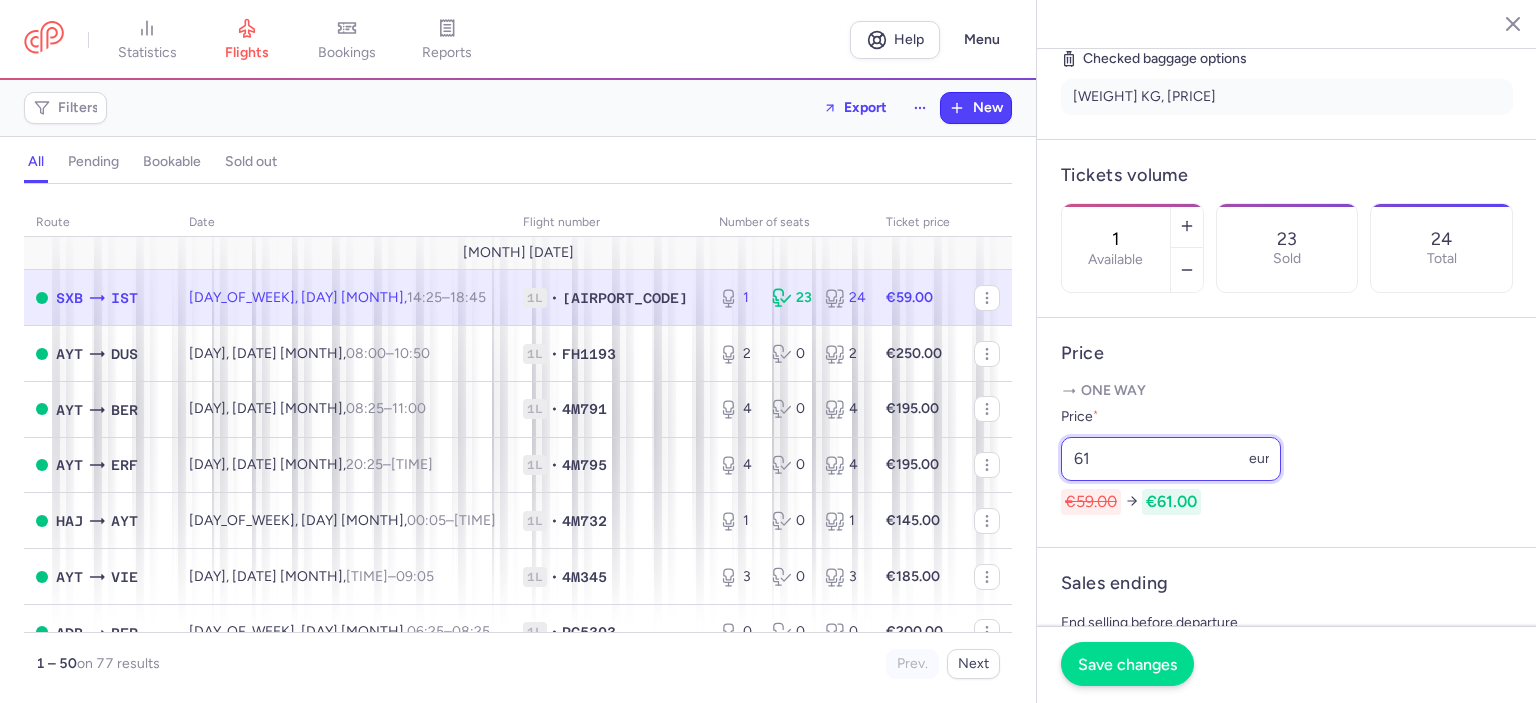type on "61" 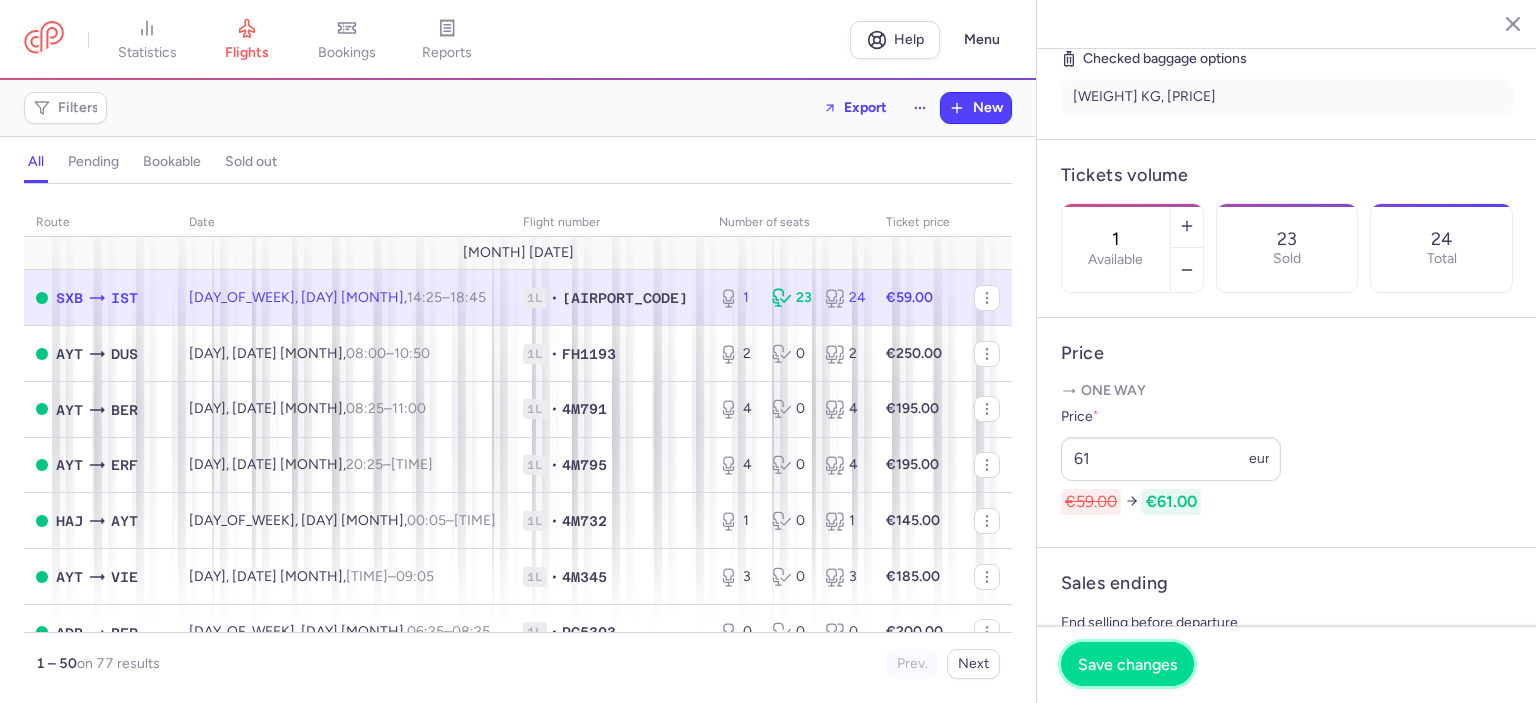 click on "Save changes" at bounding box center (1127, 664) 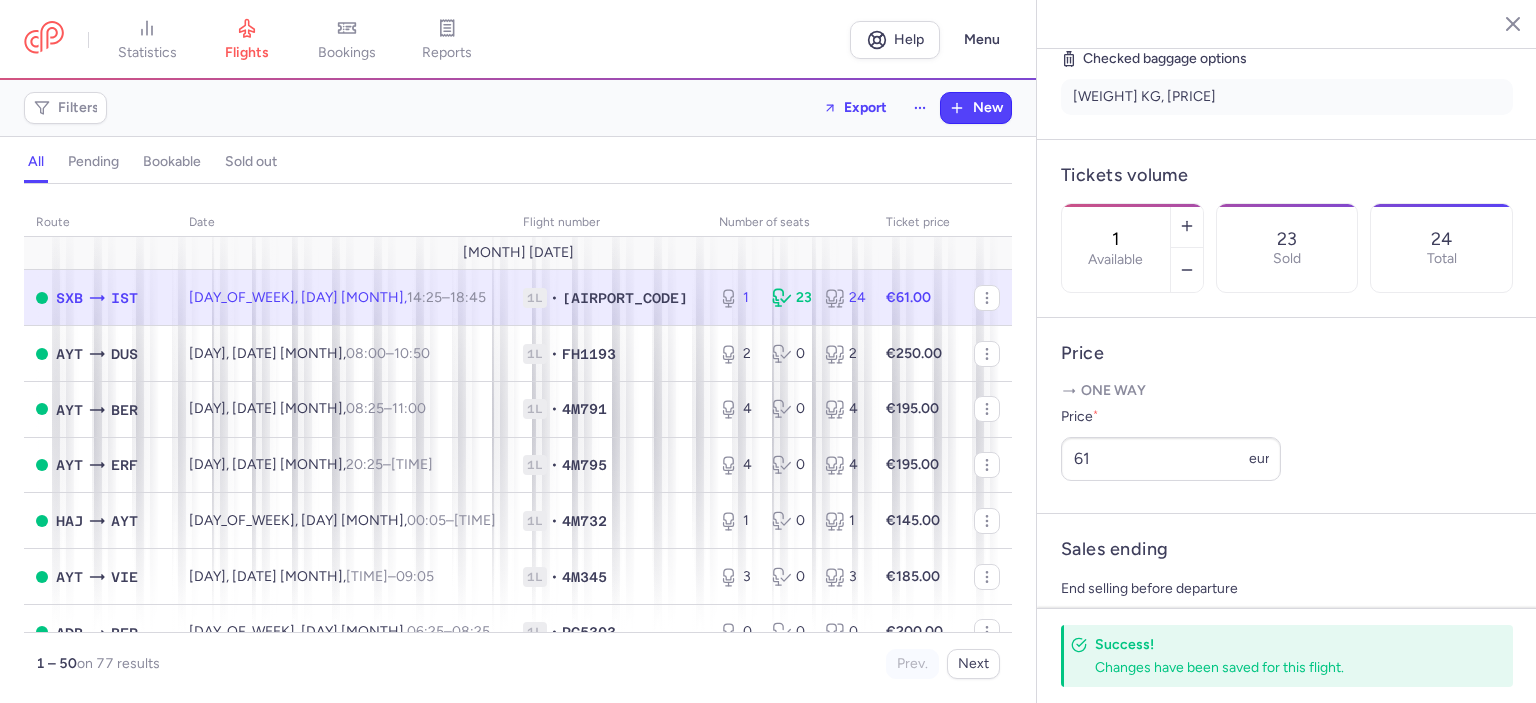 click 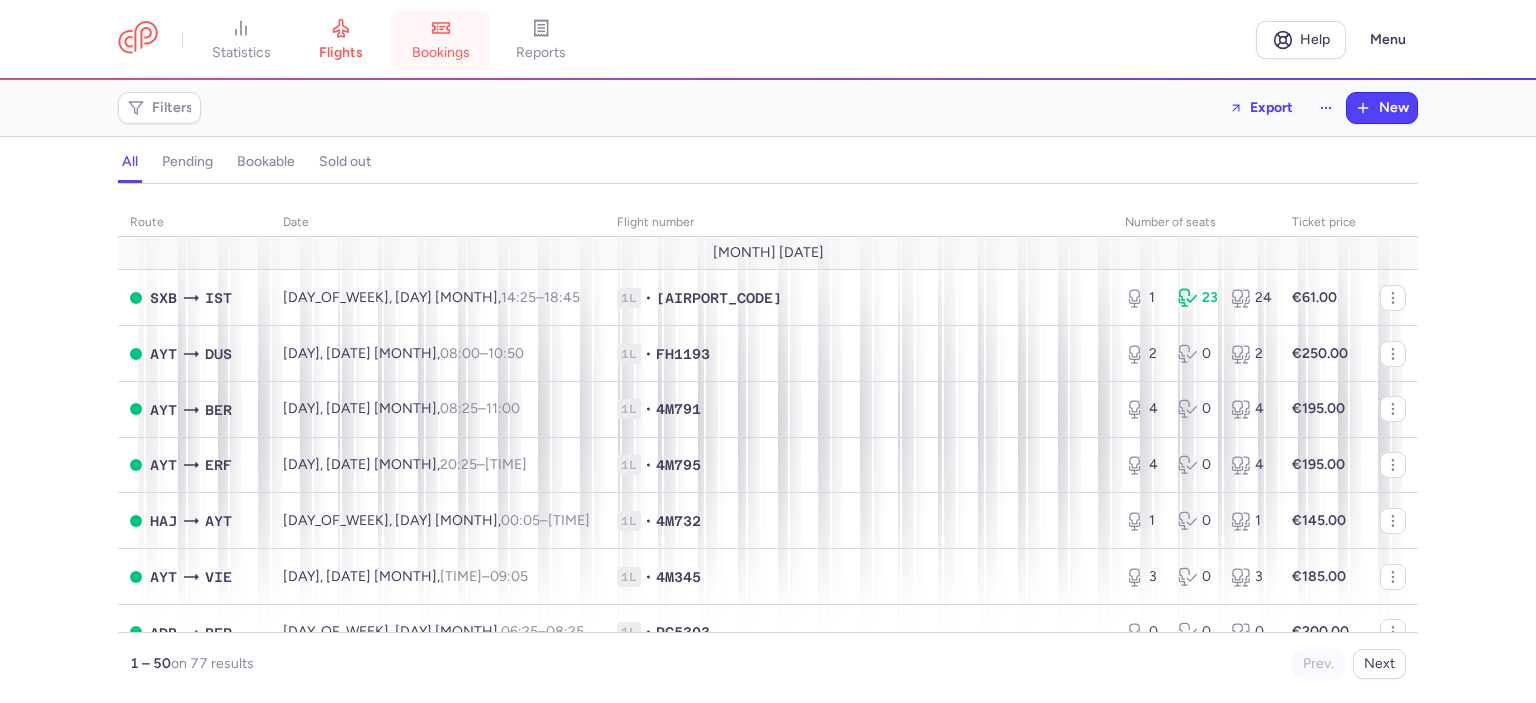 click on "bookings" at bounding box center [441, 53] 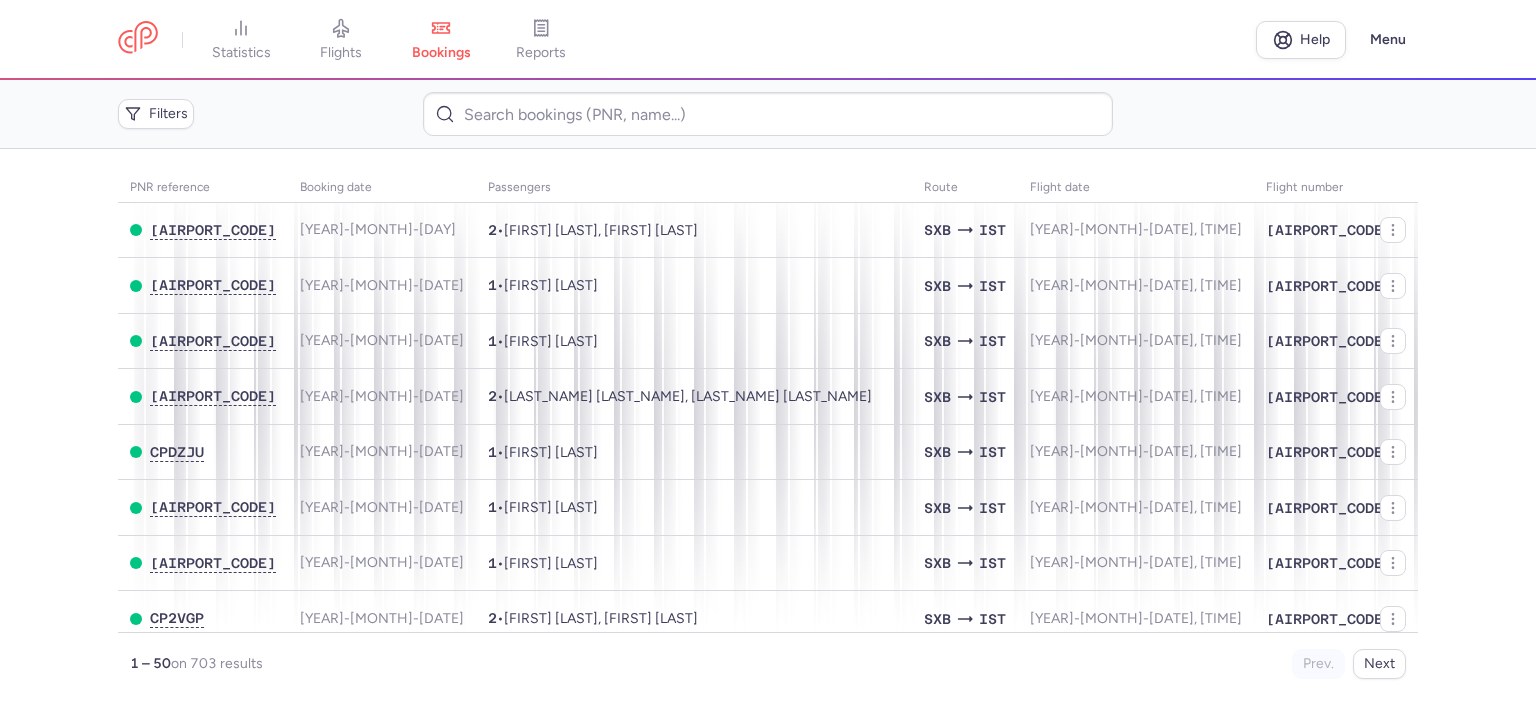 click on "flights" at bounding box center [341, 53] 